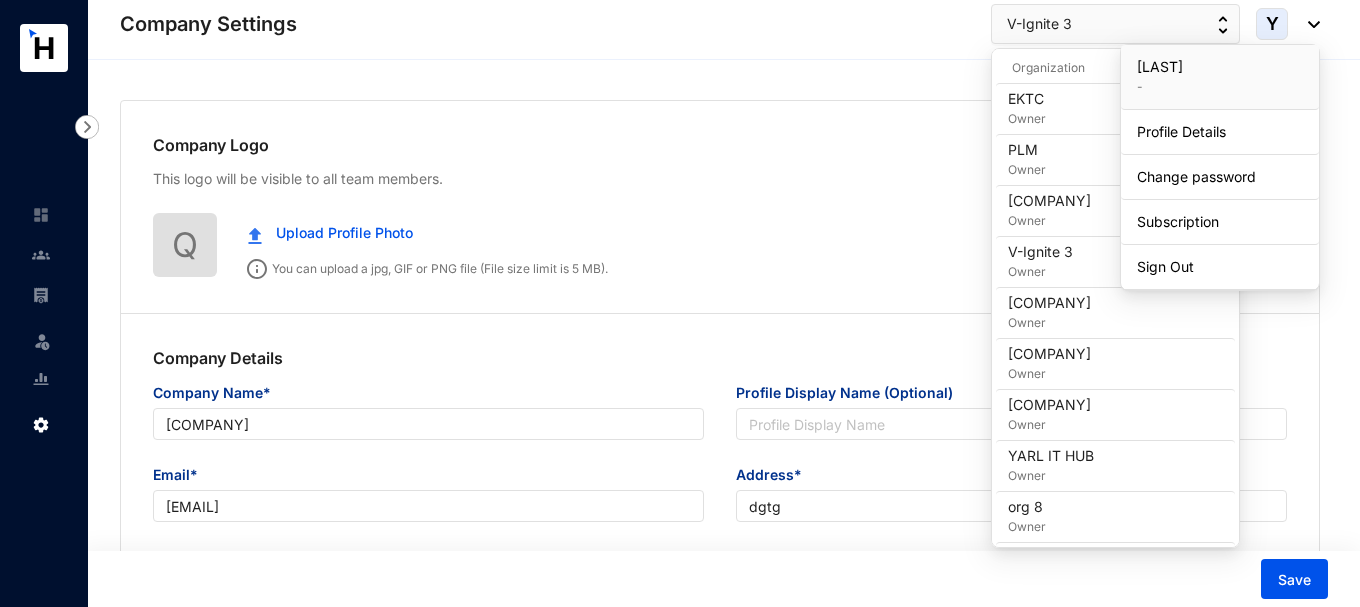 scroll, scrollTop: 0, scrollLeft: 0, axis: both 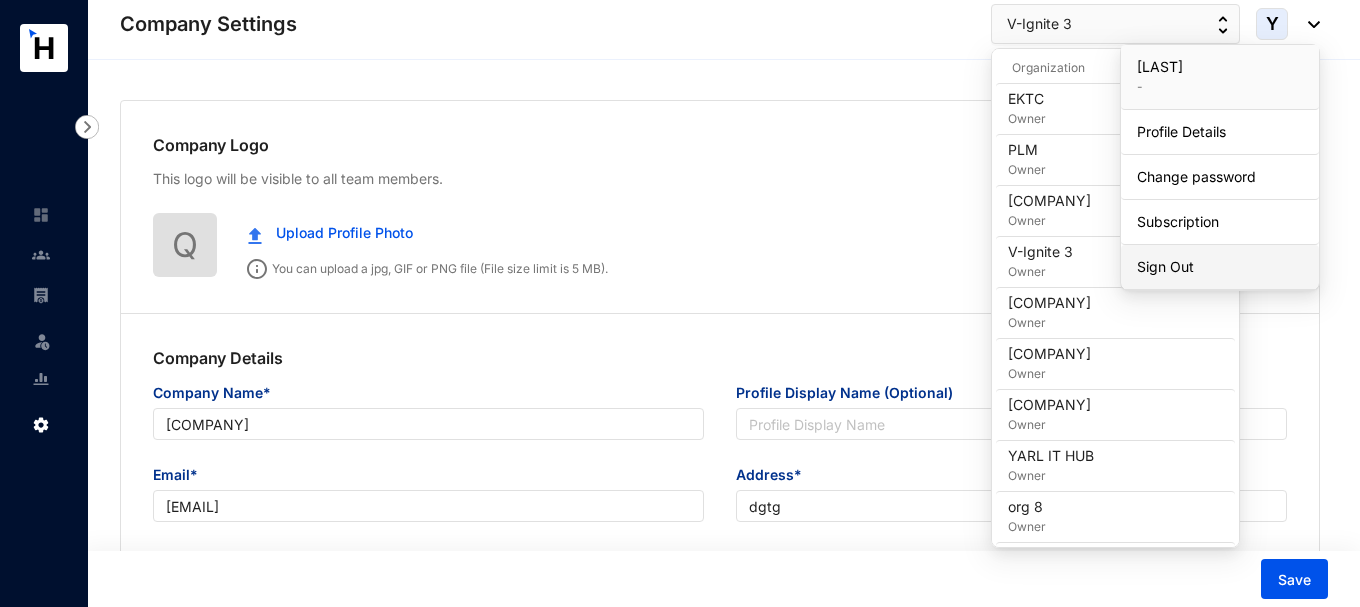 click on "Sign Out" at bounding box center (1220, 267) 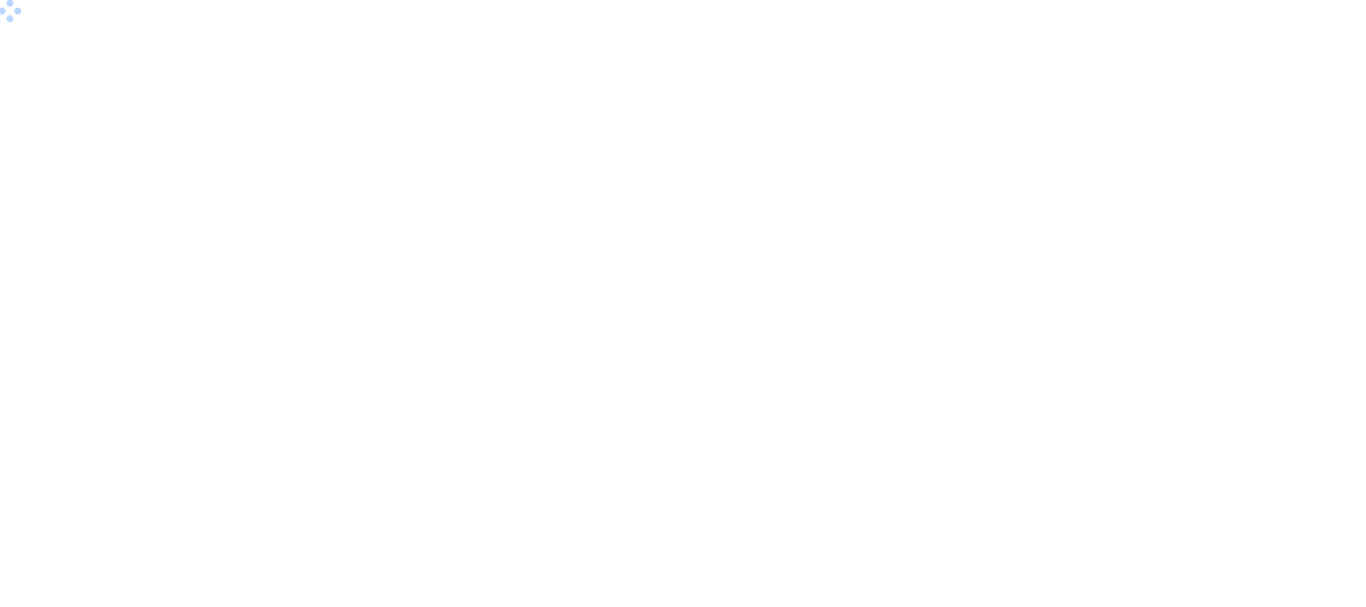 scroll, scrollTop: 0, scrollLeft: 0, axis: both 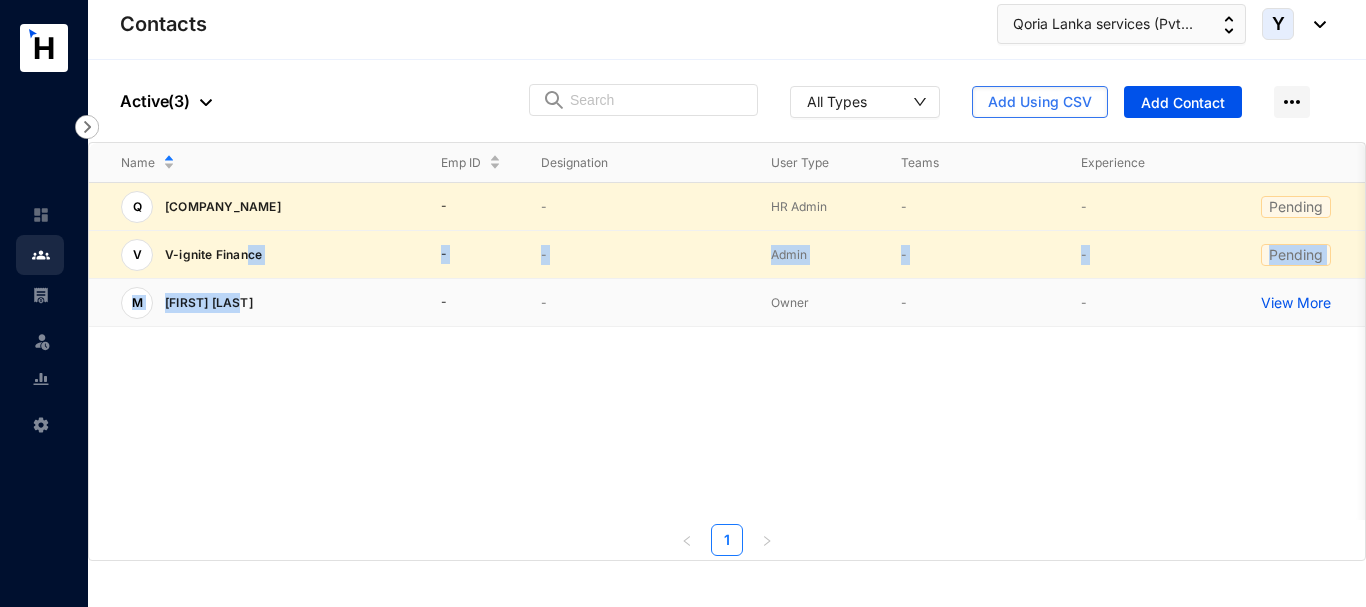 click on "Q [COMPANY_NAME] - - HR Admin - - Pending V V-ignite Finance - - Admin - - Pending M [FIRST] [LAST] - - Owner - - View More" at bounding box center [749, 255] 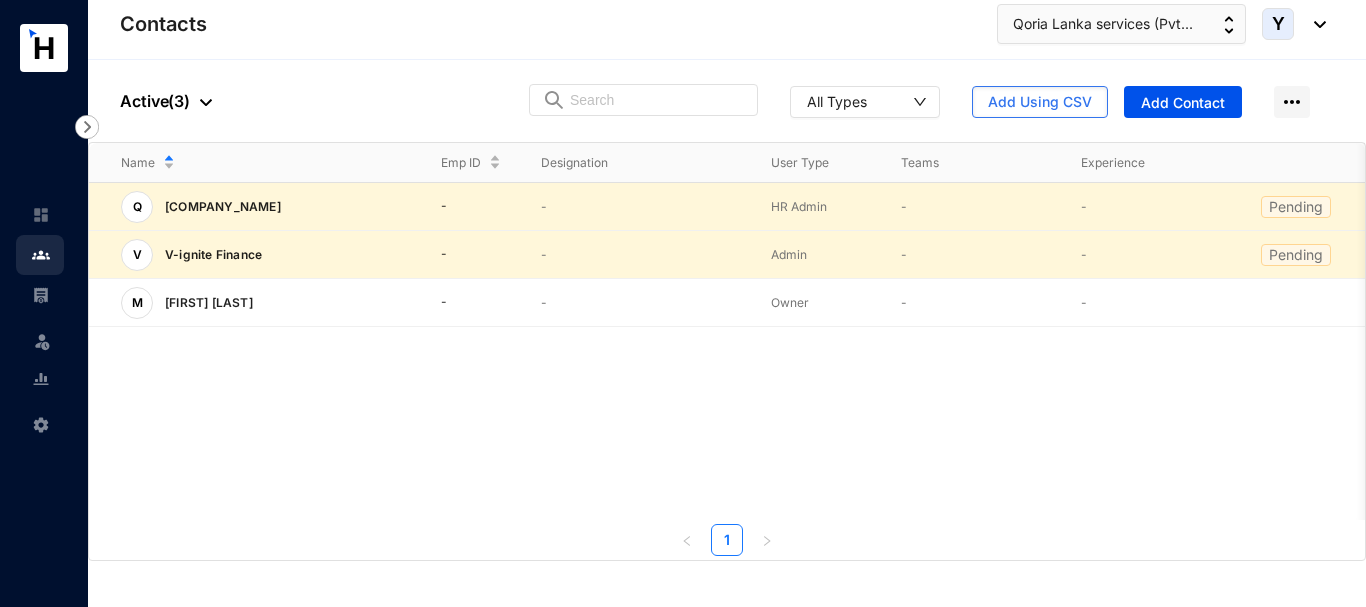 click on "Q [COMPANY_NAME] - - HR Admin - - Pending V V-ignite Finance - - Admin - - Pending M [FIRST] [LAST] - - Owner - - View More" at bounding box center (727, 351) 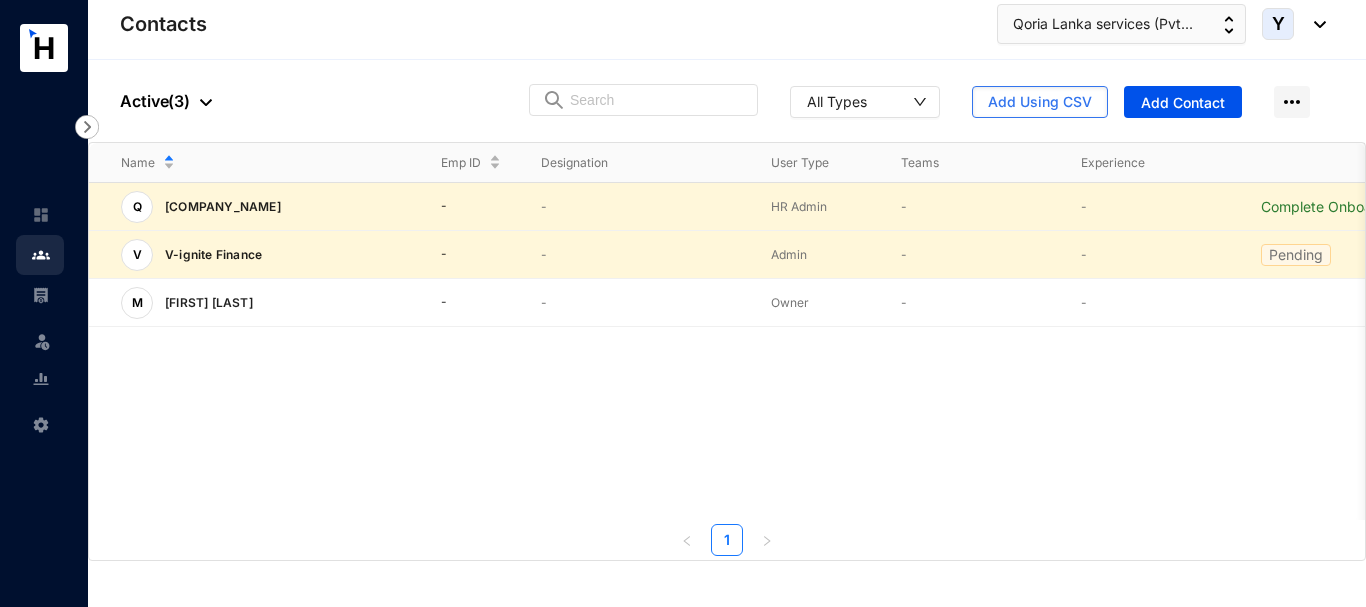 scroll, scrollTop: 0, scrollLeft: 44, axis: horizontal 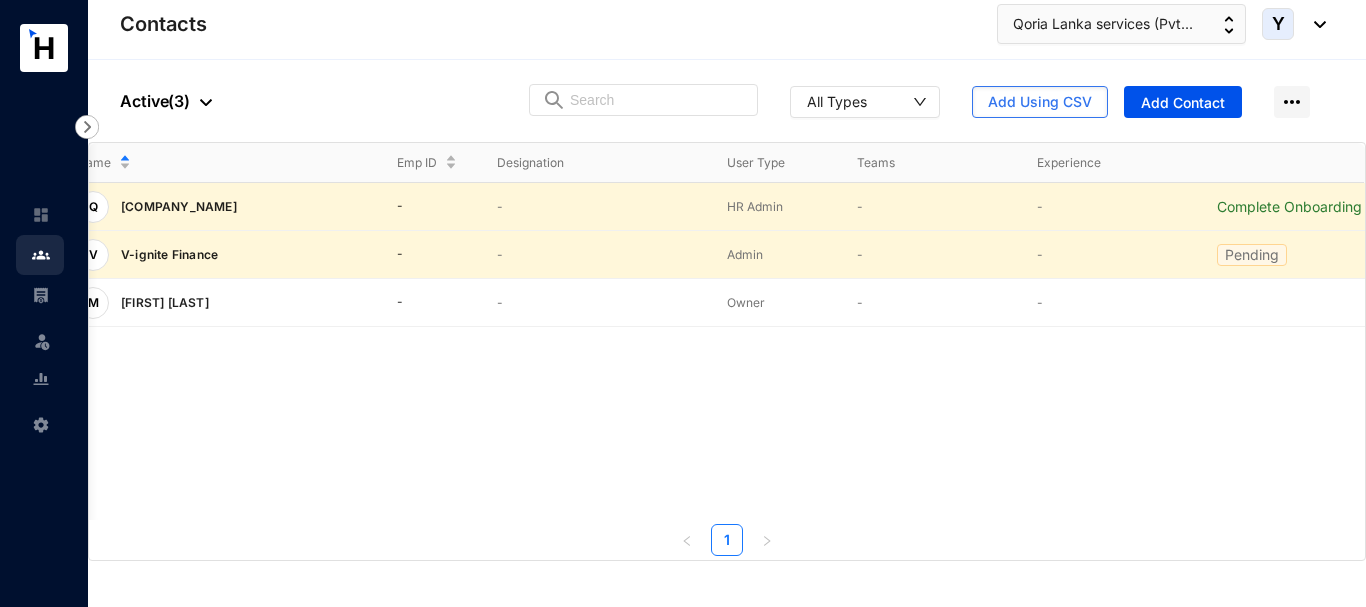 click on "Complete Onboarding" at bounding box center [1291, 207] 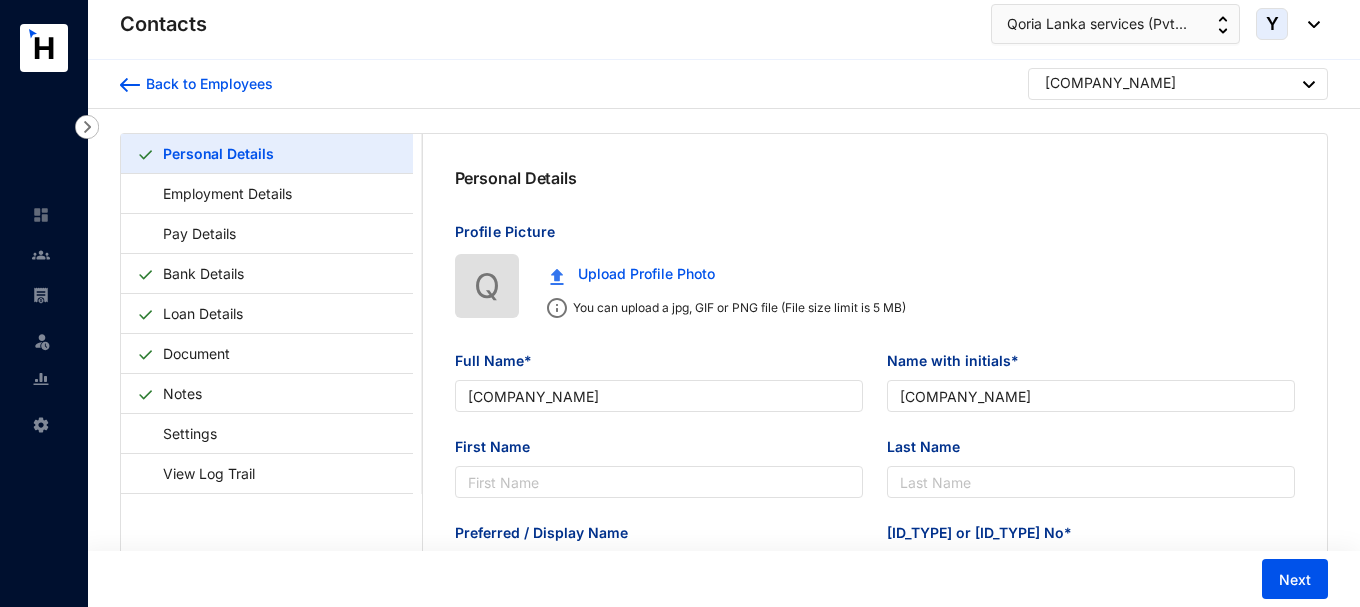 type on "[COMPANY_NAME]" 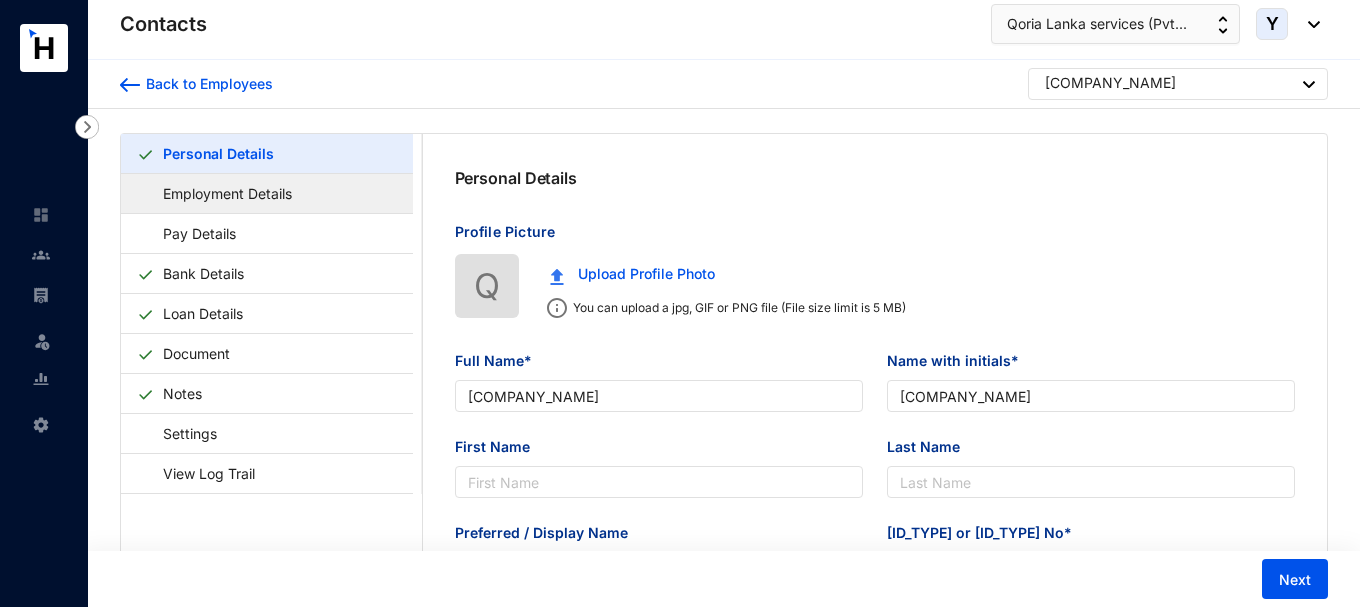click on "Employment Details" at bounding box center [218, 193] 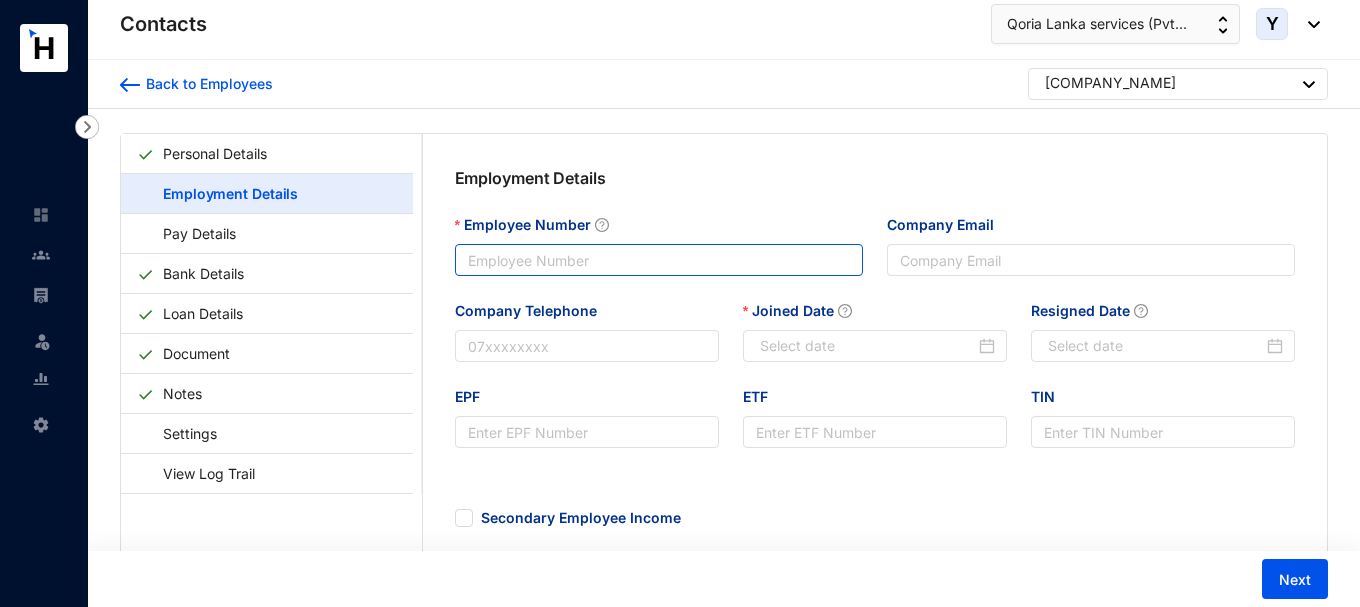 click on "Employee Number" at bounding box center (659, 260) 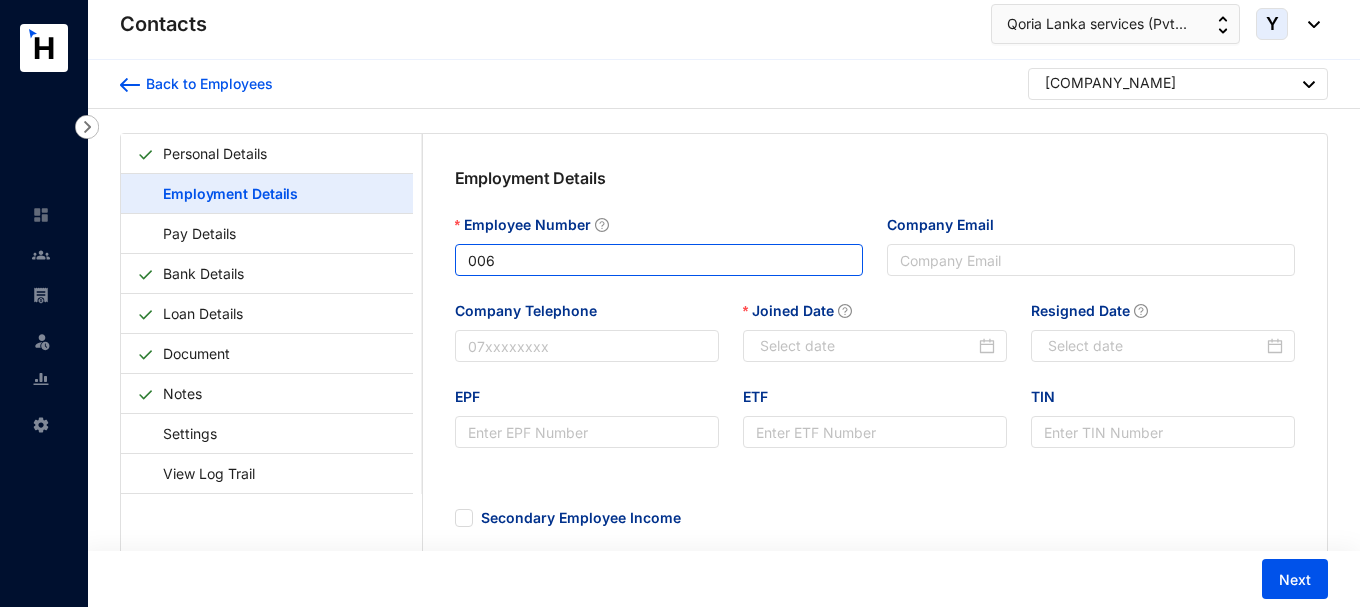 type on "006" 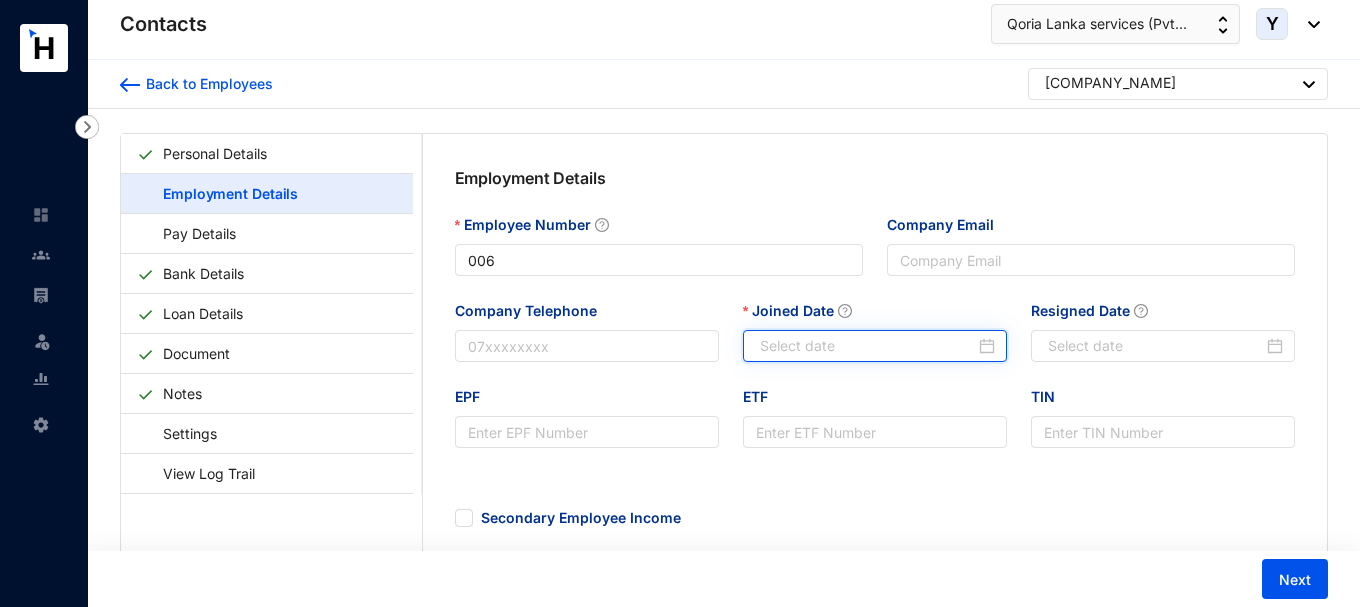 click on "Joined Date" at bounding box center [867, 346] 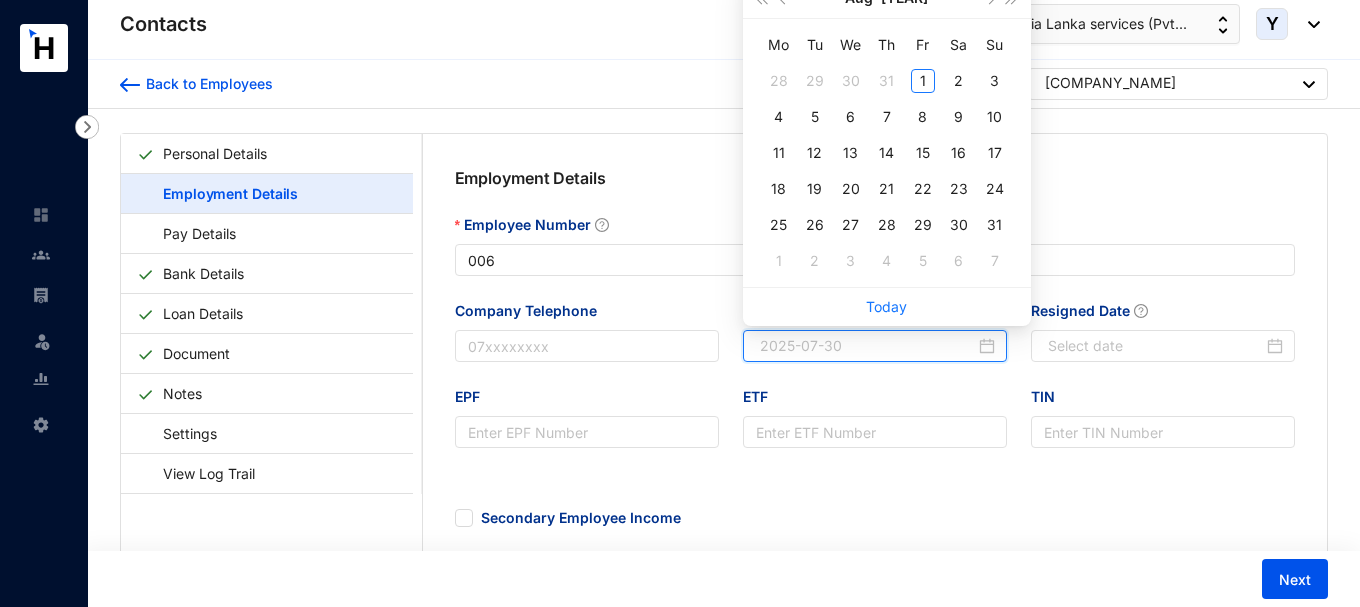 type on "2025-07-29" 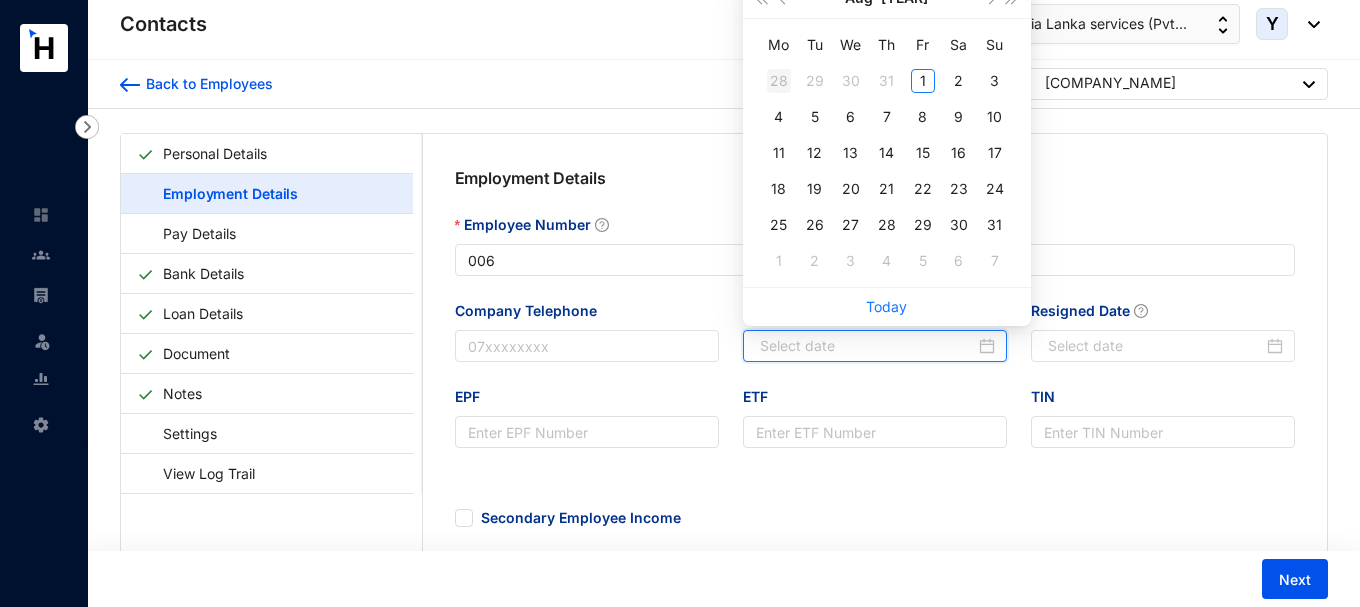 type on "2025-07-28" 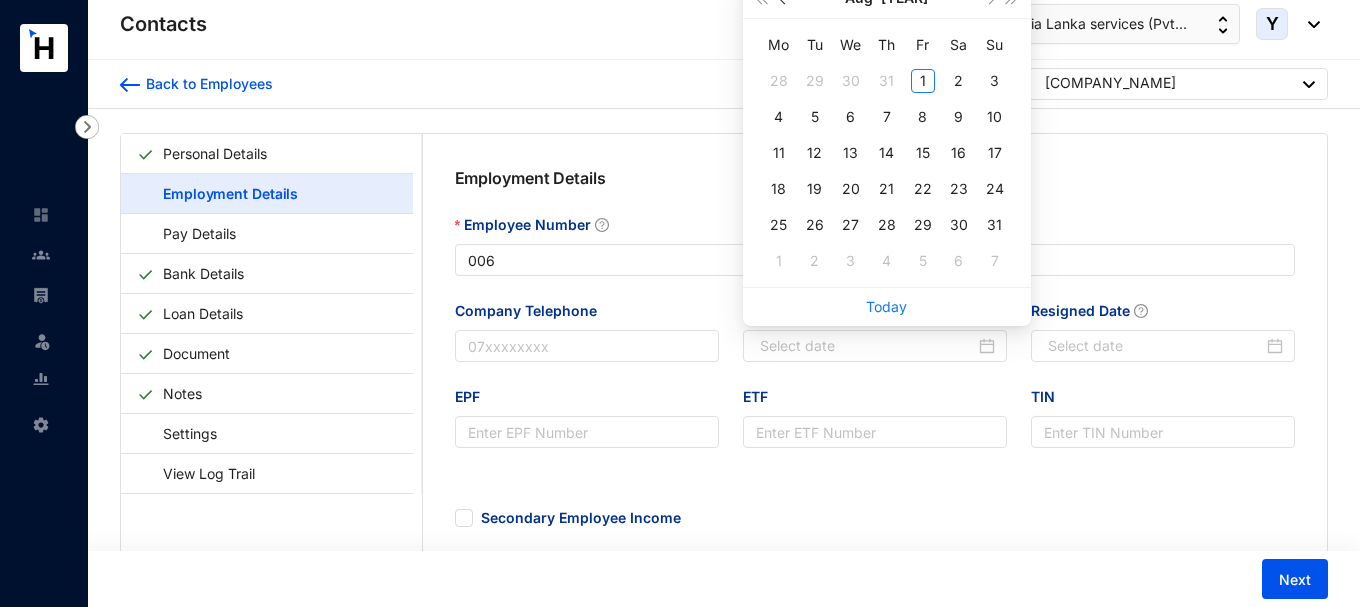click at bounding box center [784, -2] 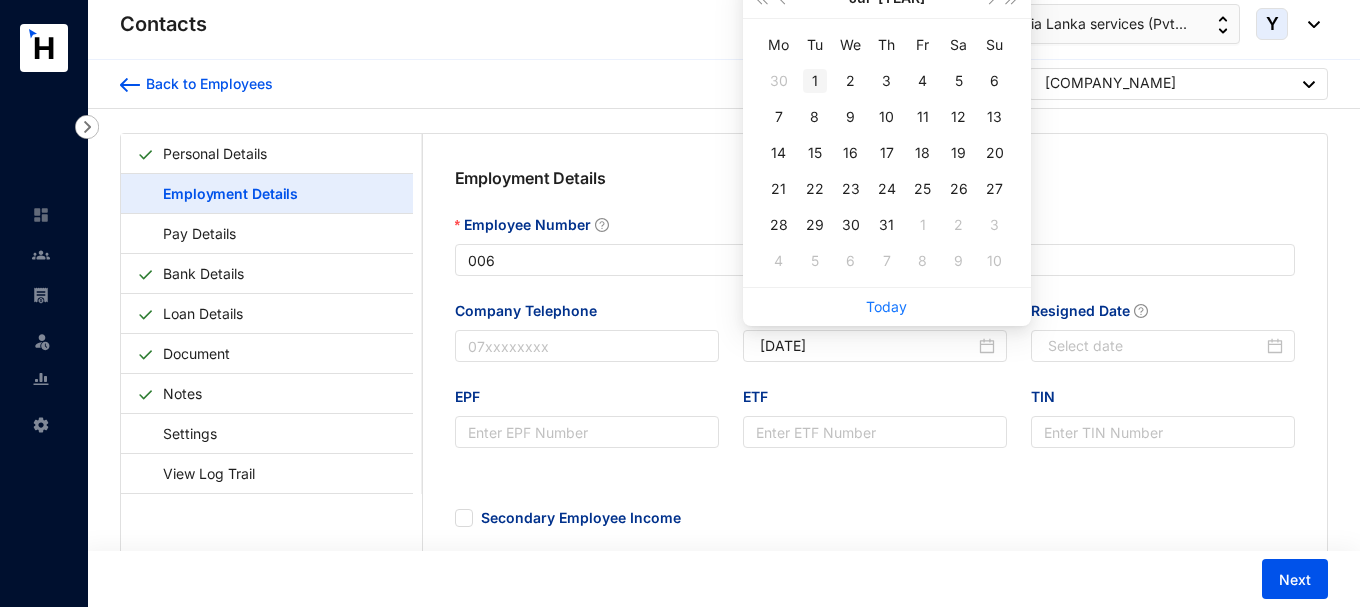 type on "2025-07-01" 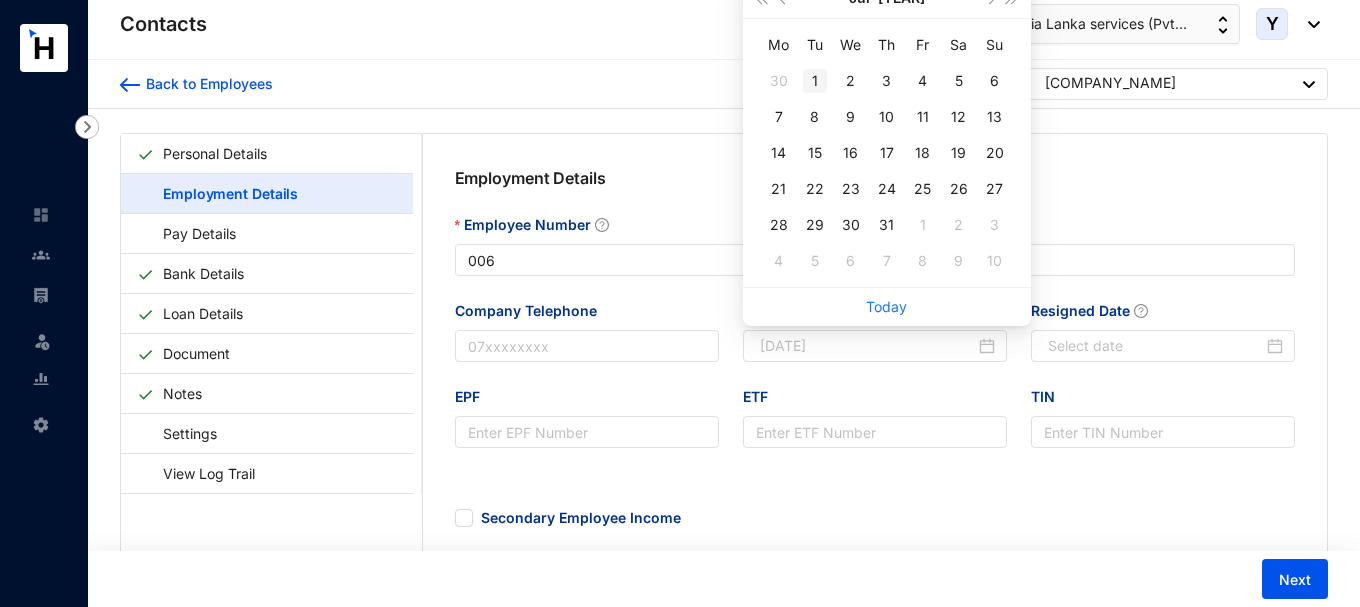 click on "1" at bounding box center (815, 81) 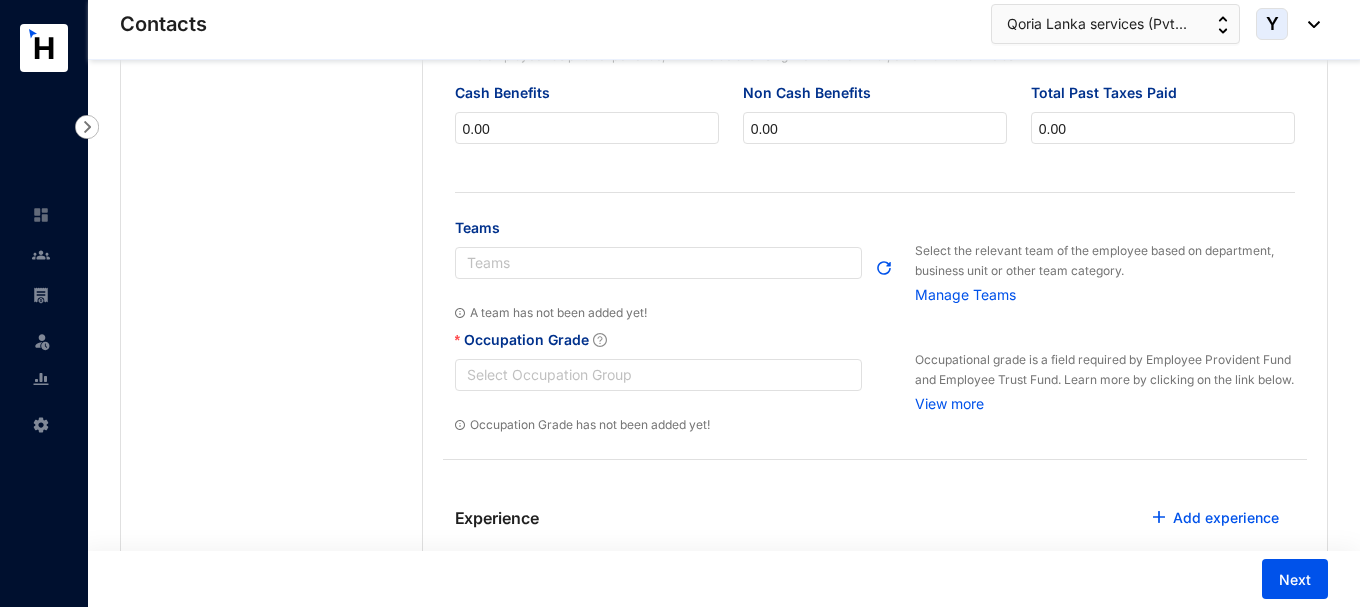scroll, scrollTop: 684, scrollLeft: 0, axis: vertical 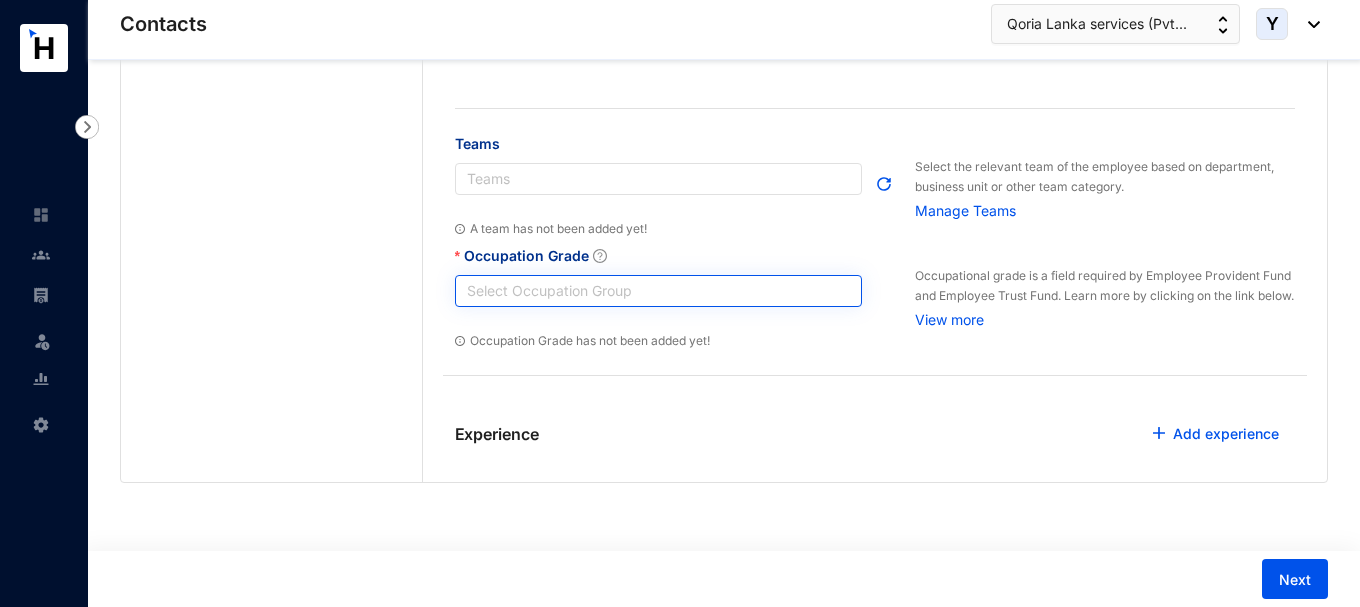click on "Occupation Grade" at bounding box center (658, 291) 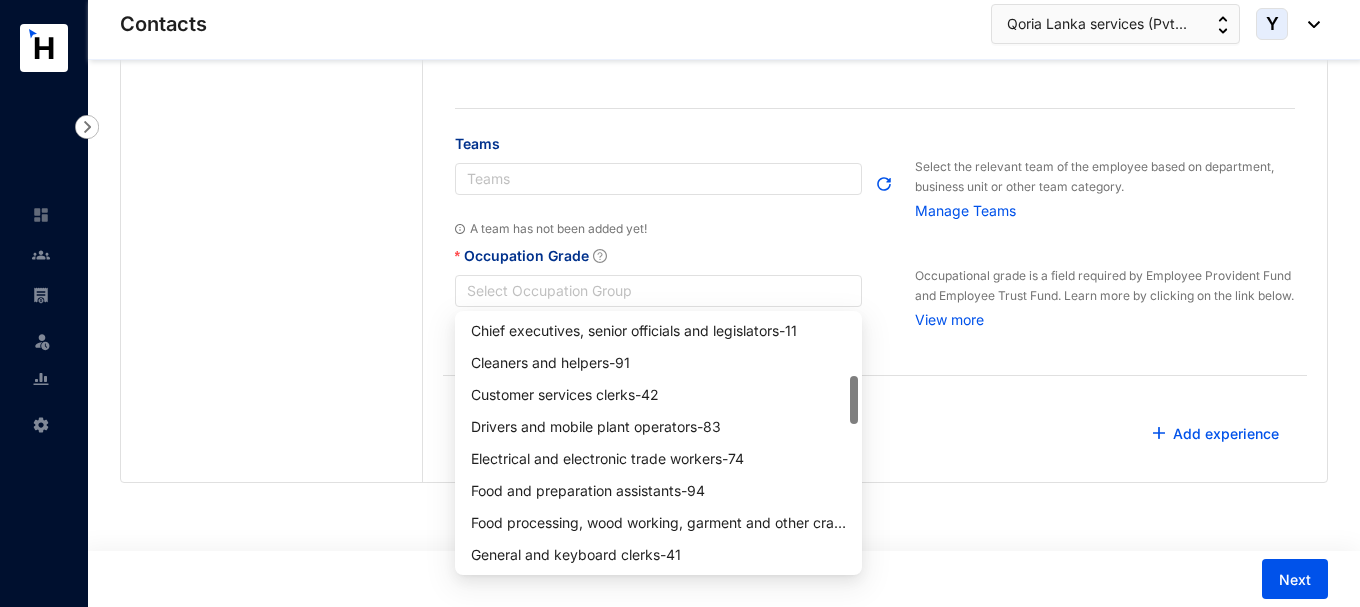 scroll, scrollTop: 346, scrollLeft: 0, axis: vertical 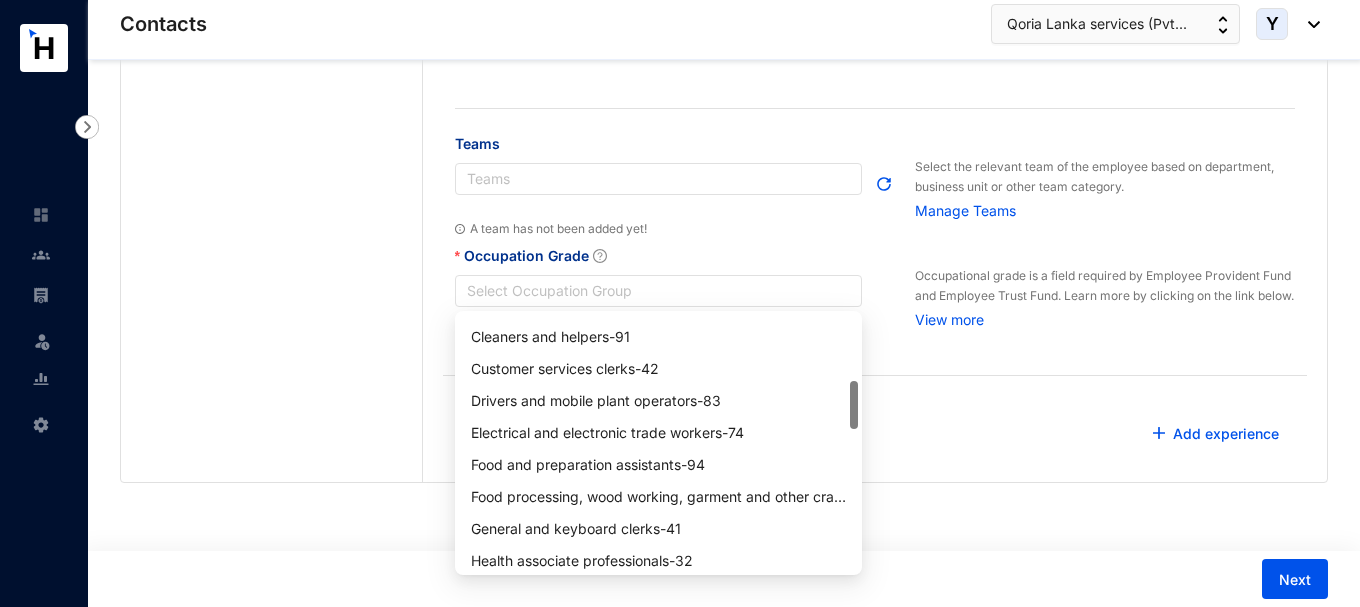 drag, startPoint x: 853, startPoint y: 343, endPoint x: 806, endPoint y: 408, distance: 80.21222 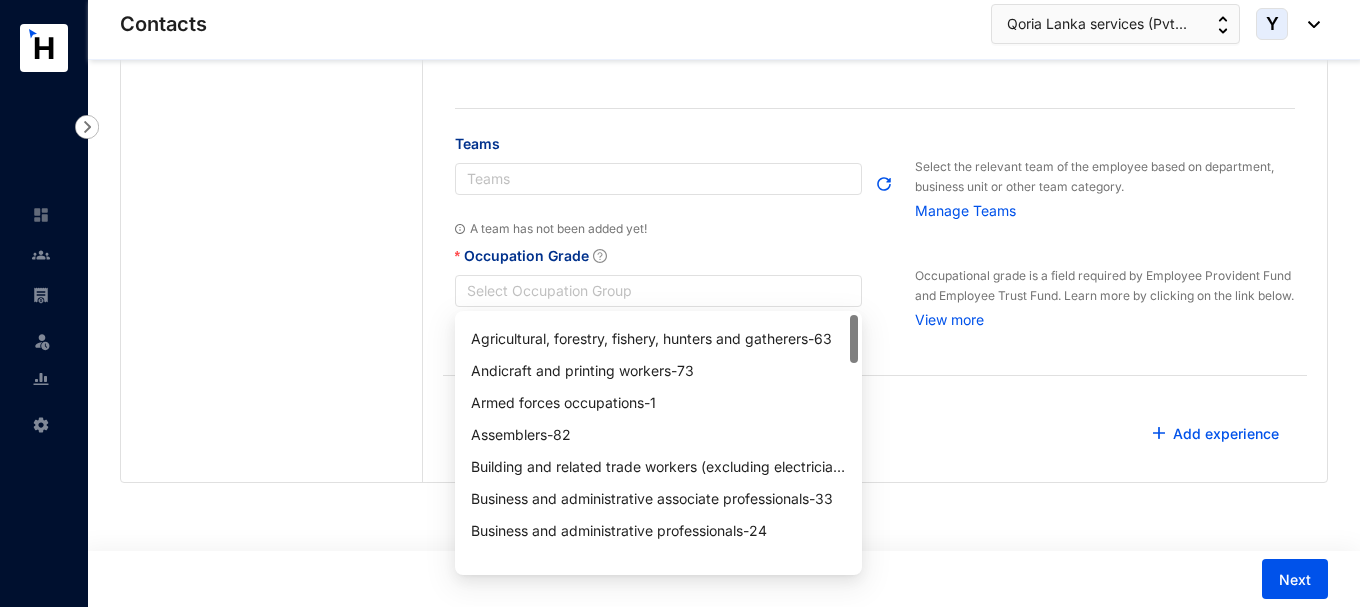 scroll, scrollTop: 0, scrollLeft: 0, axis: both 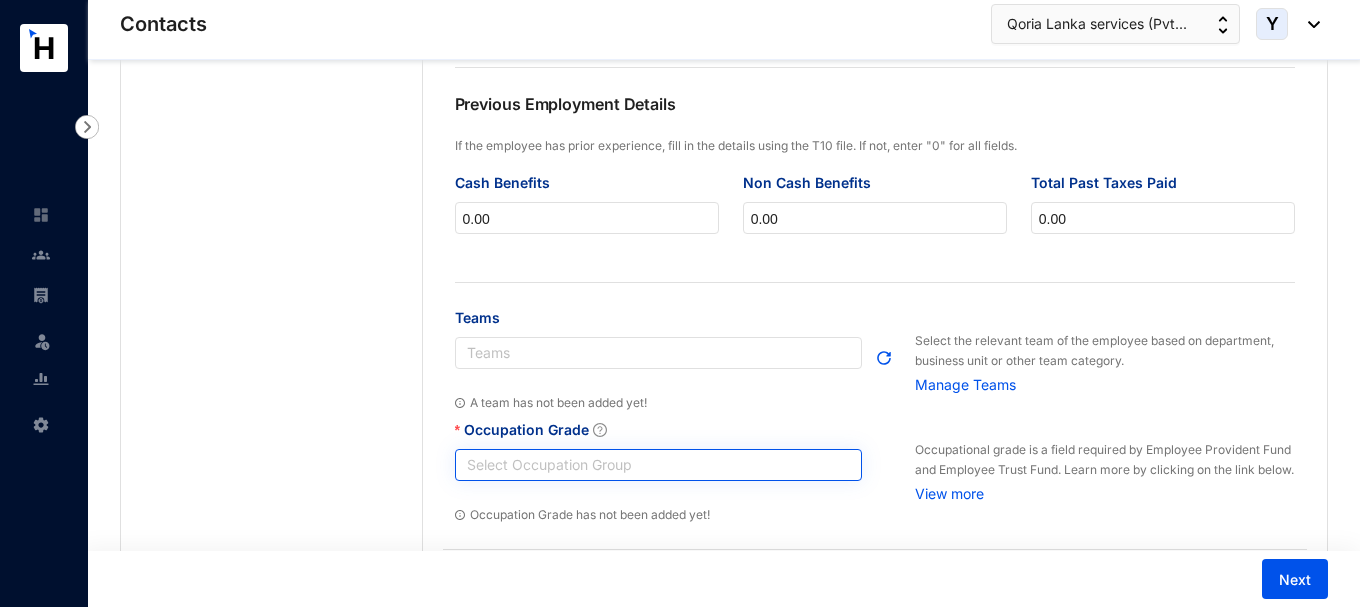 click on "Occupation Grade" at bounding box center [658, 465] 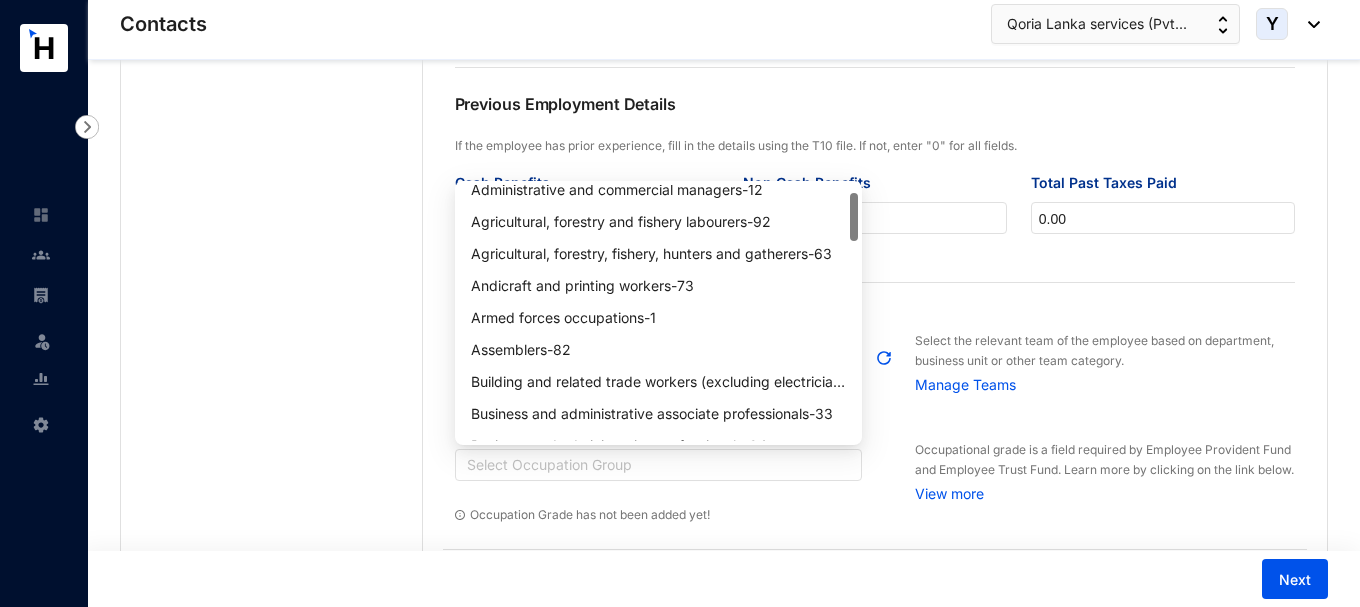 scroll, scrollTop: 90, scrollLeft: 0, axis: vertical 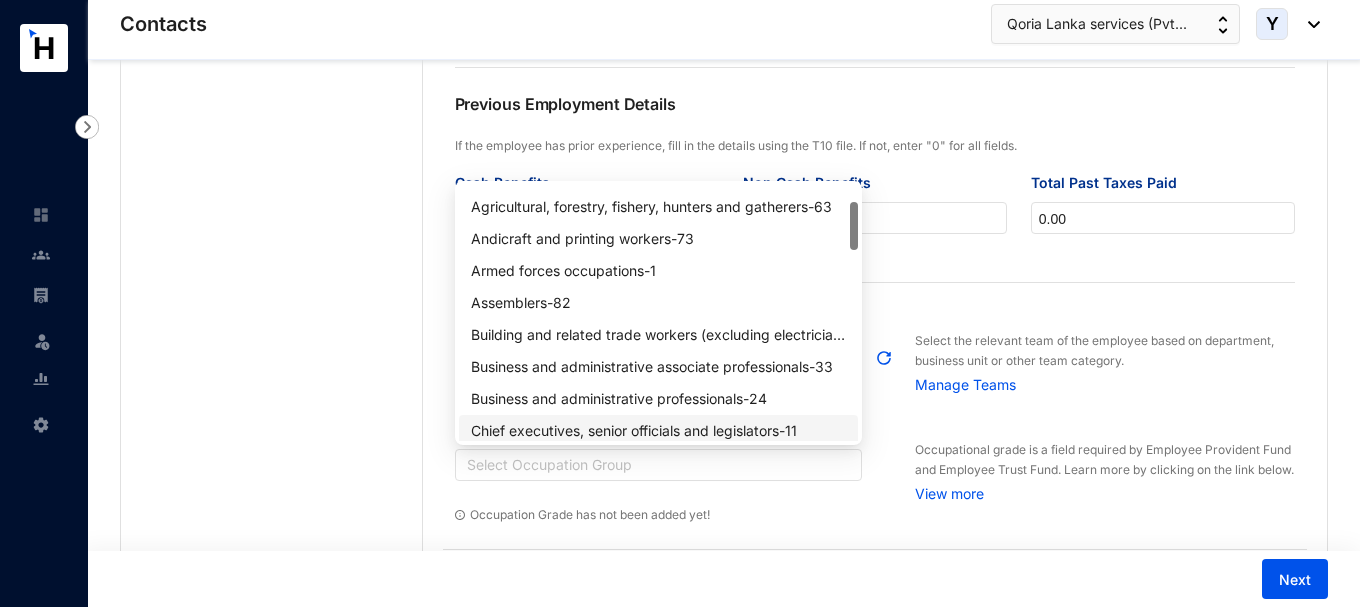 click on "Agricultural, forestry and fishery labourers  -  92 Agricultural, forestry, fishery, hunters and gatherers  -  63 Andicraft and printing workers  -  73 Armed forces occupations  -  1 Assemblers  -  82 Building and related trade workers (excluding electricians)  -  71 Business and administrative associate professionals  -  33 Business and administrative professionals  -  24 Chief executives, senior officials and legislators  -  11 Cleaners and helpers  -  91" at bounding box center [658, 313] 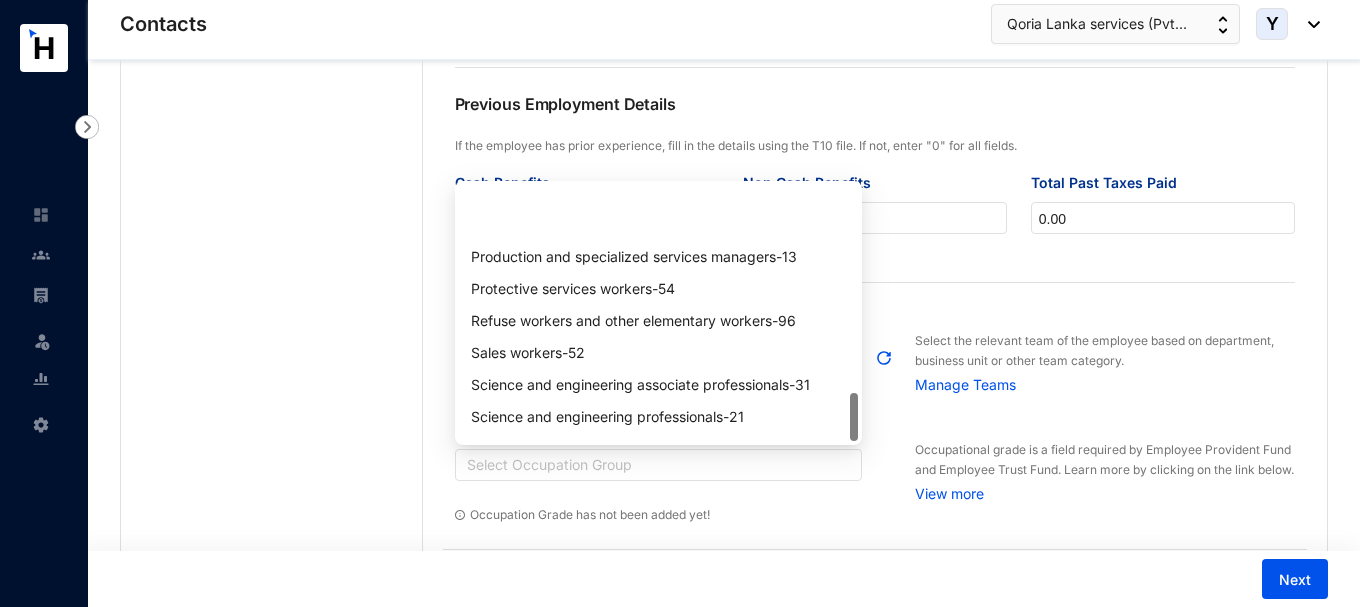 scroll, scrollTop: 1088, scrollLeft: 0, axis: vertical 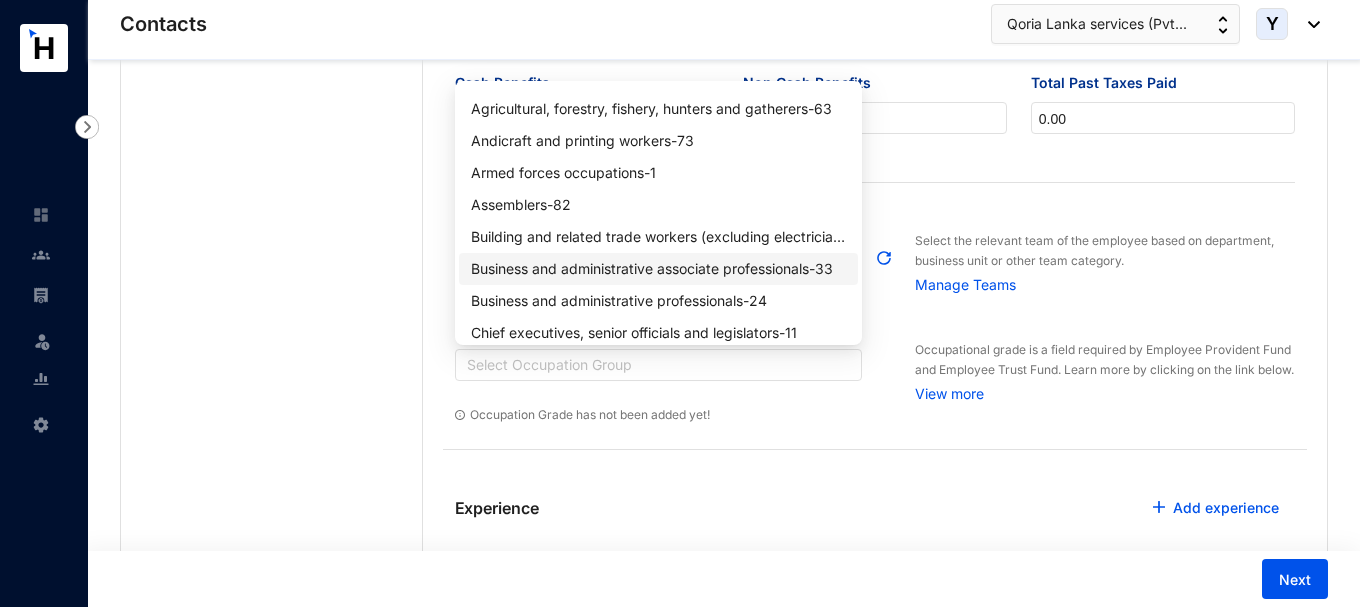 click on "Business and administrative associate professionals  -  33" at bounding box center [658, 269] 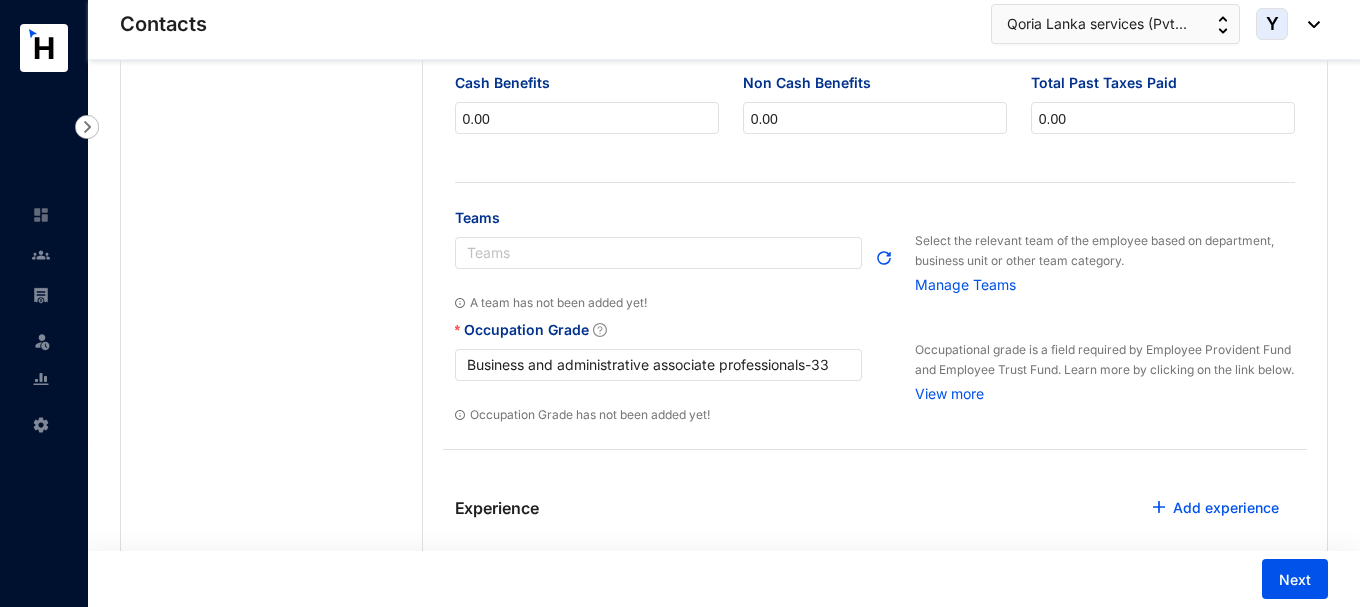 scroll, scrollTop: 684, scrollLeft: 0, axis: vertical 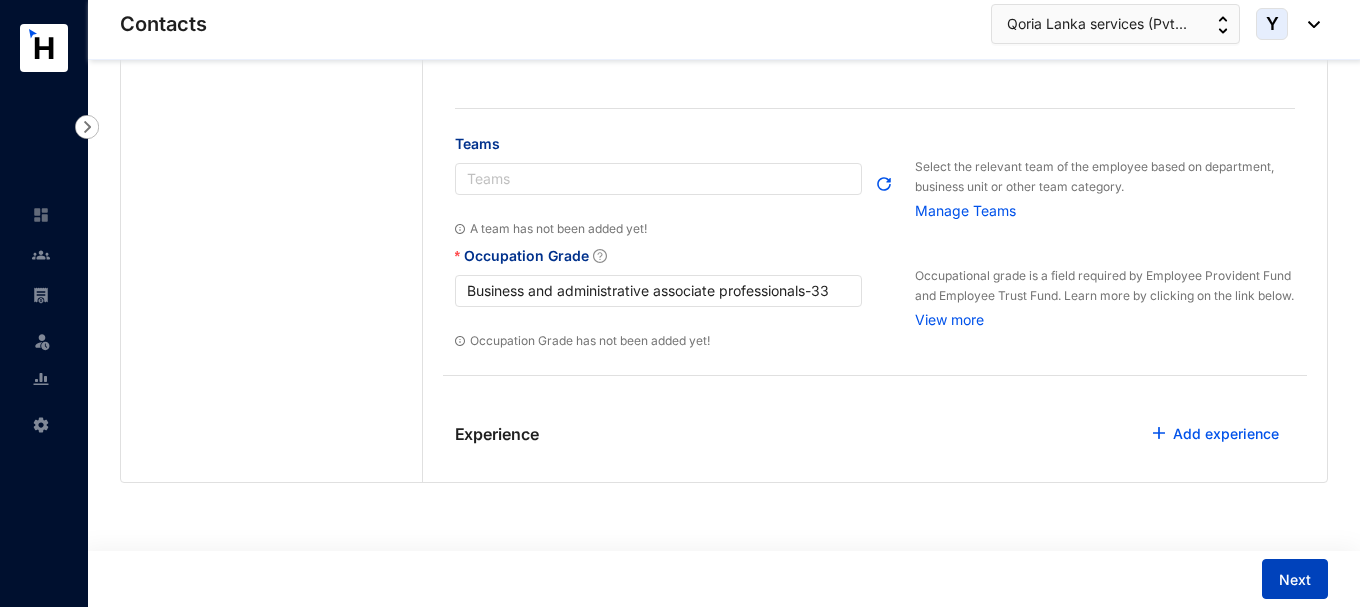 click on "Next" at bounding box center [1295, 579] 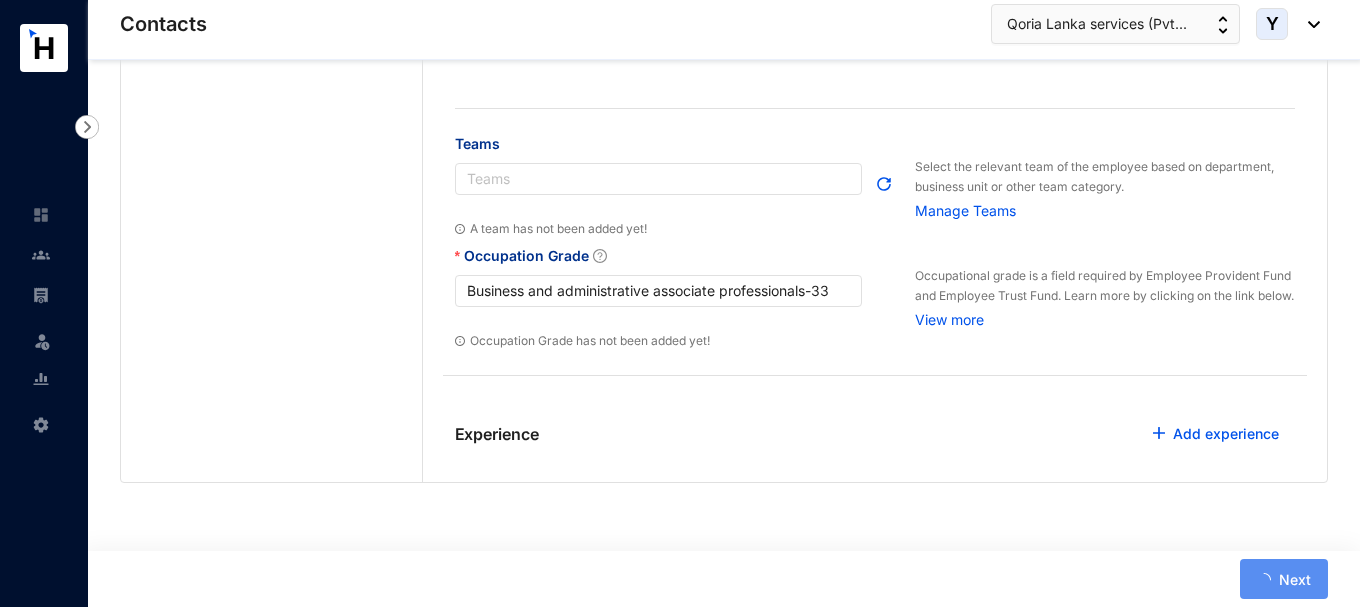 scroll, scrollTop: 112, scrollLeft: 0, axis: vertical 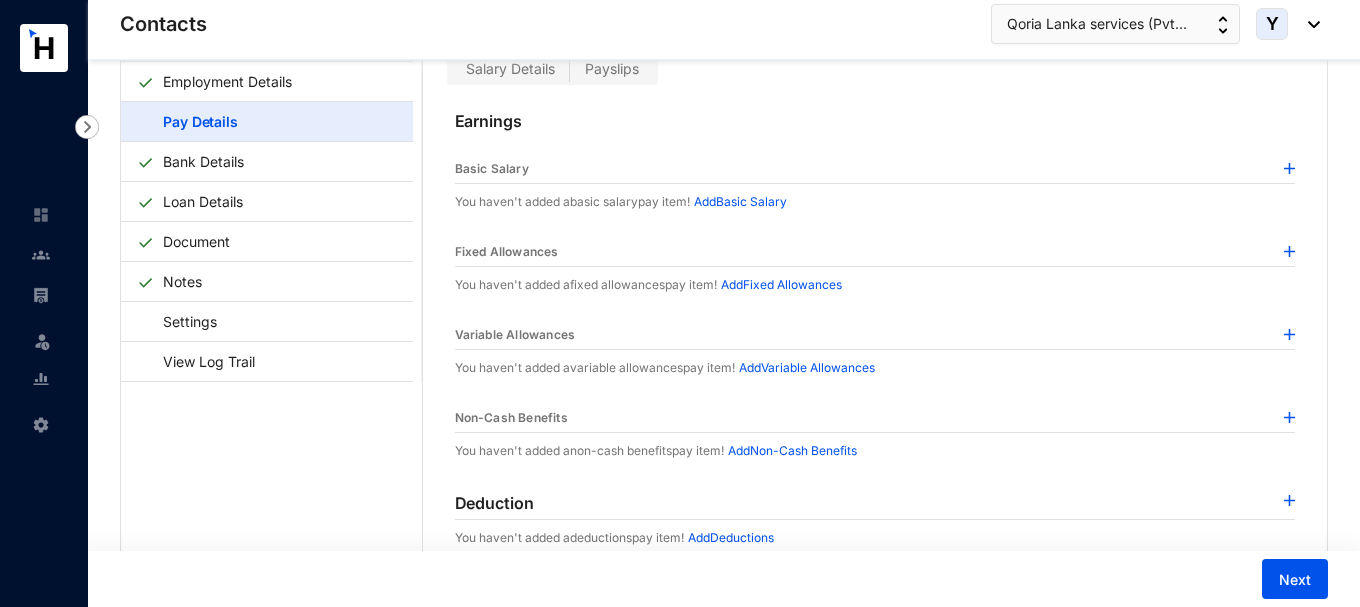 click at bounding box center [1289, 168] 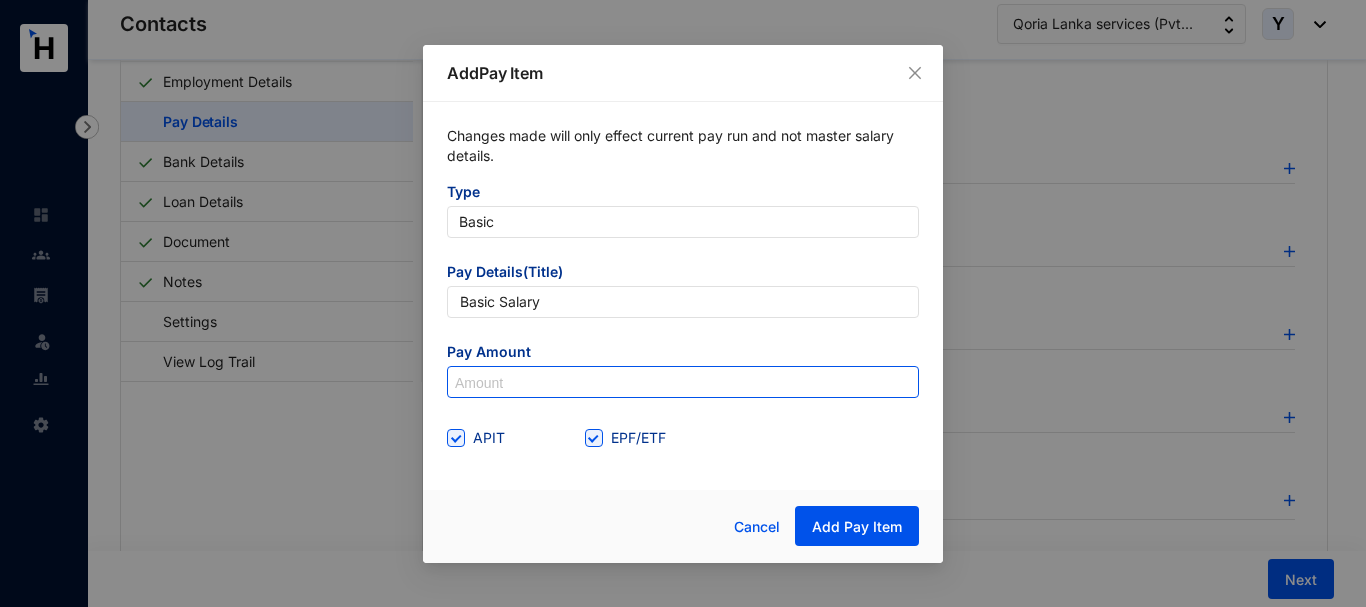 click at bounding box center [683, 383] 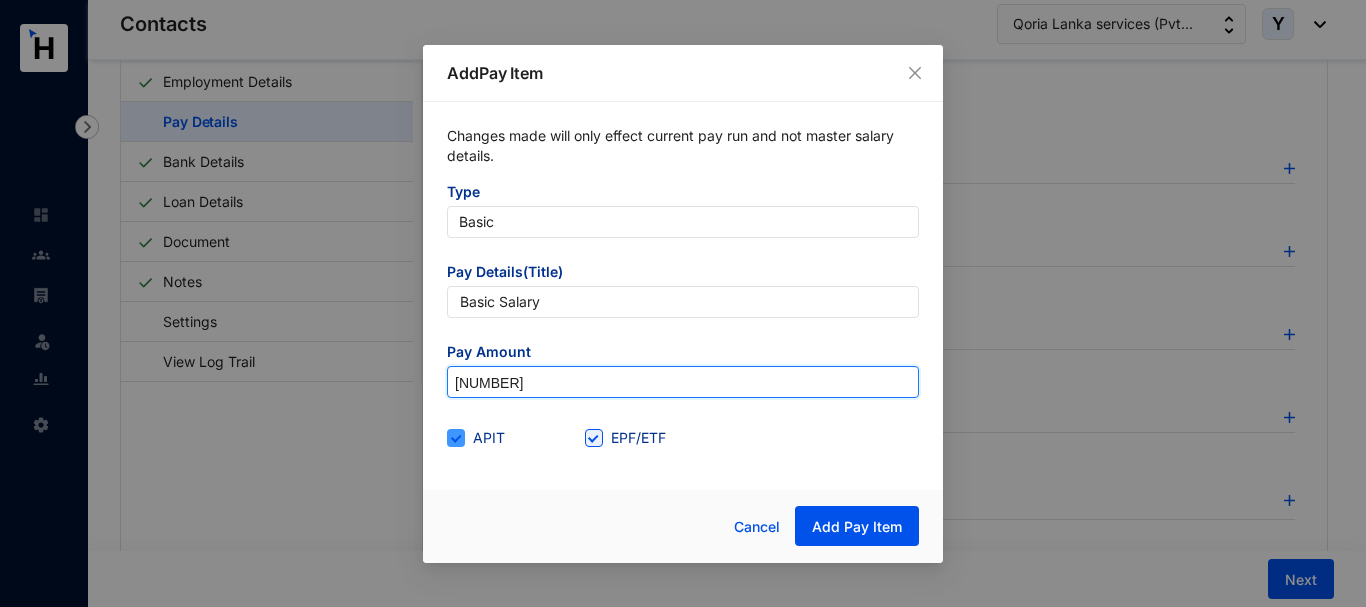 type on "50,000" 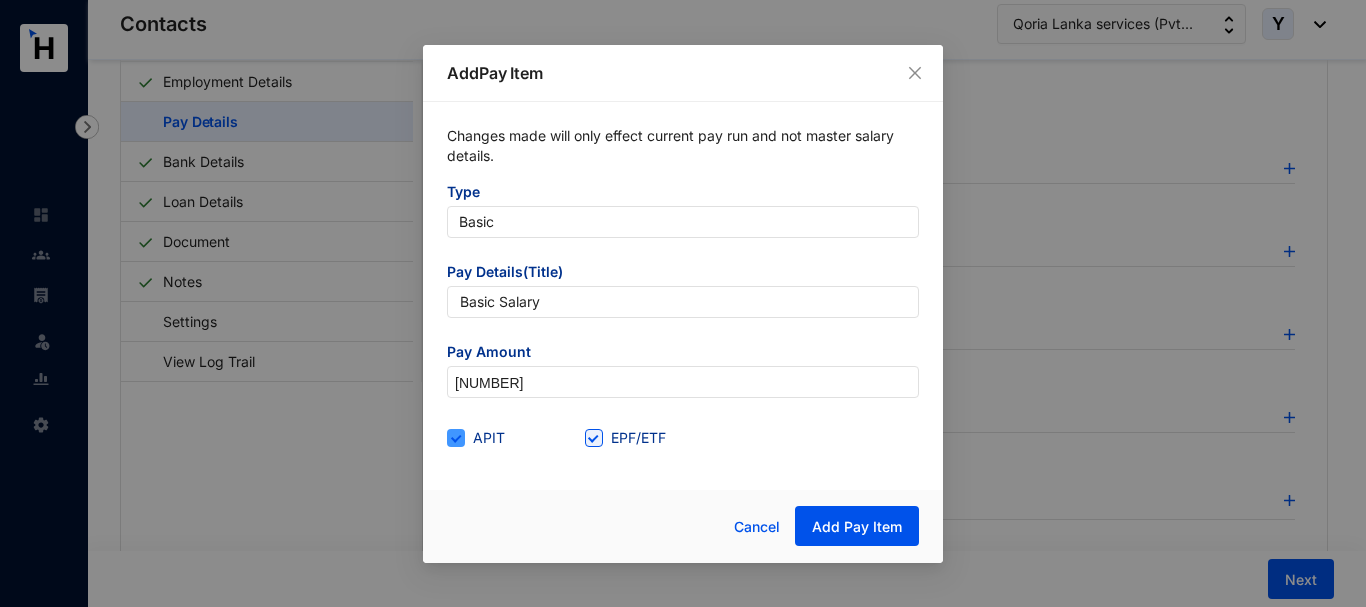 click on "APIT" at bounding box center [454, 436] 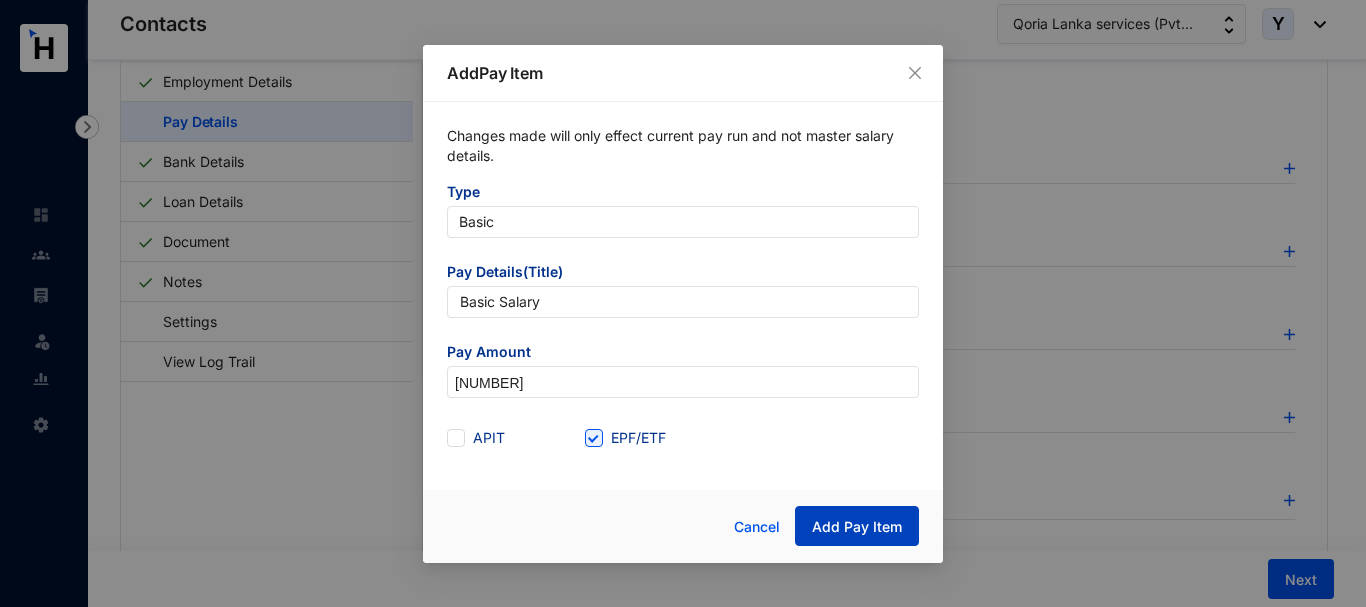 click on "Add Pay Item" at bounding box center (857, 527) 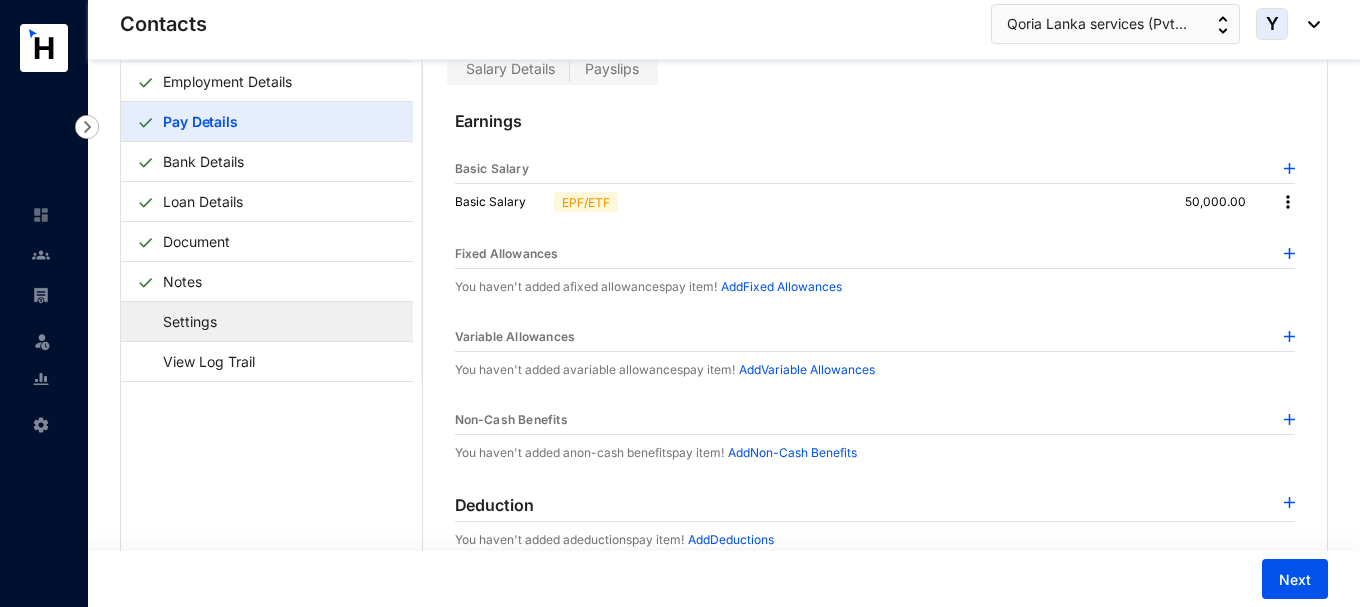 click on "Settings" at bounding box center [180, 321] 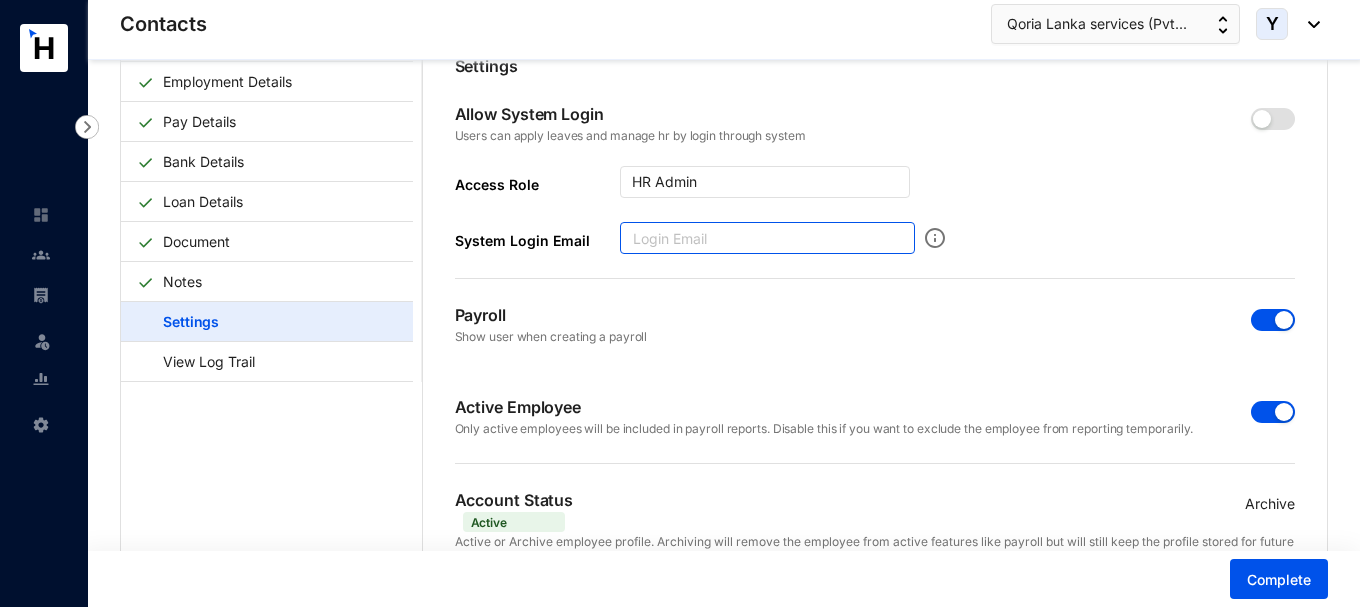 click on "System Login Email" at bounding box center [767, 238] 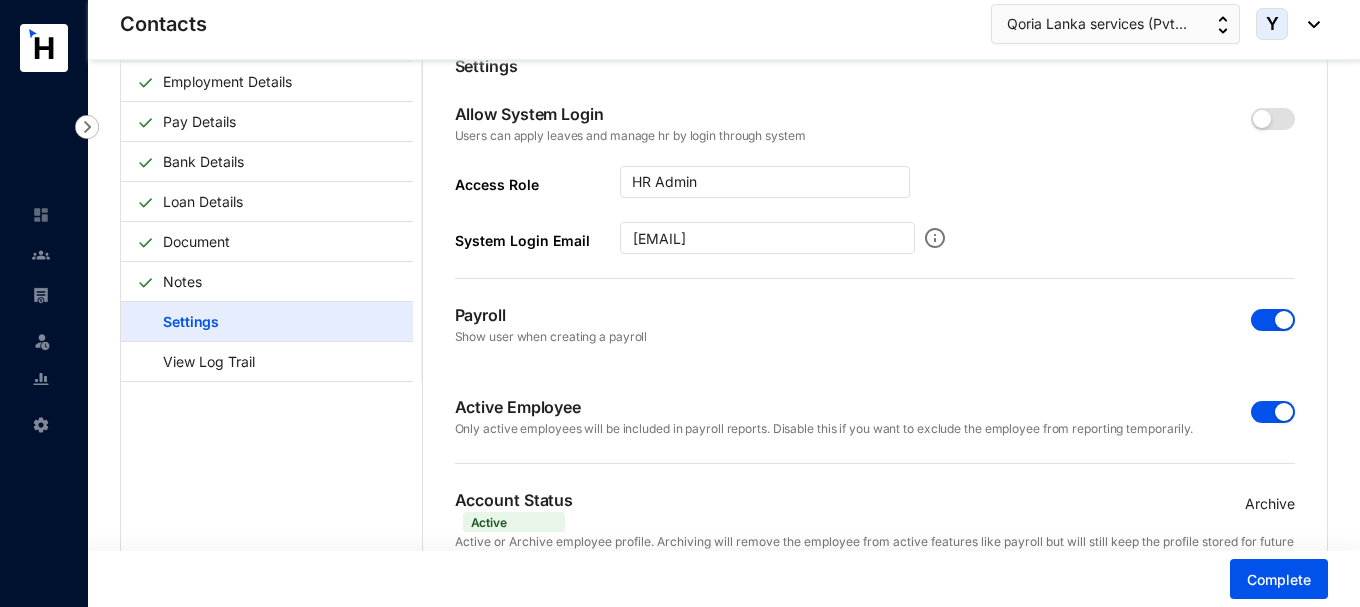 click at bounding box center [1273, 320] 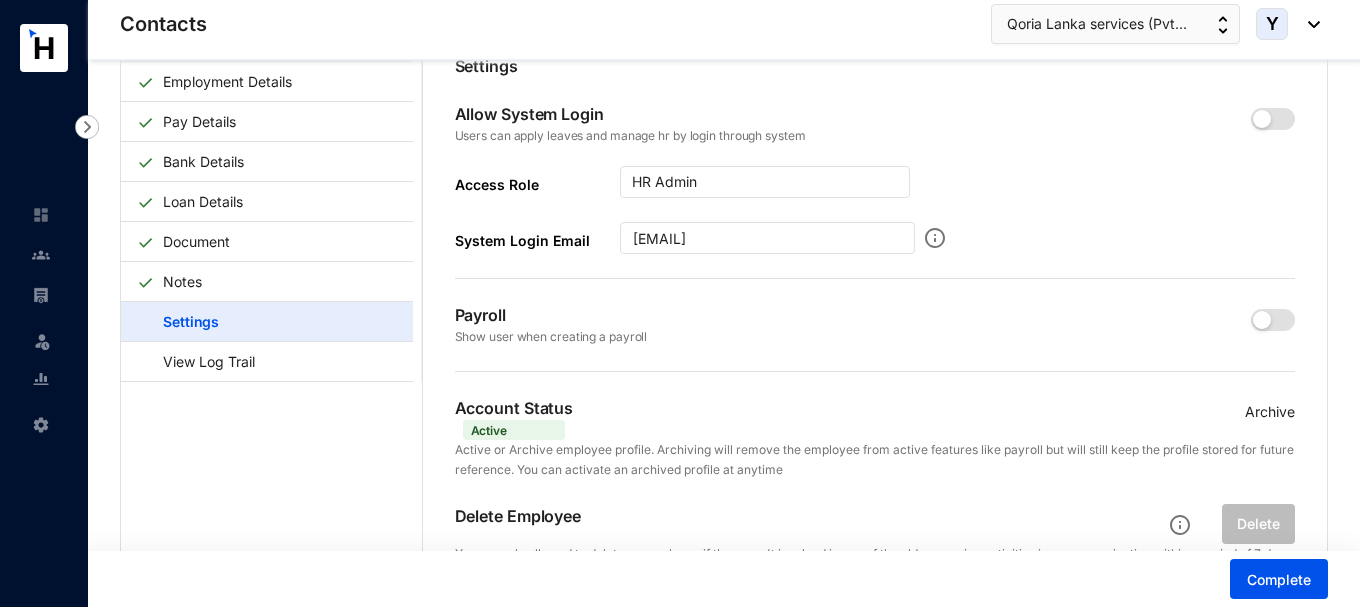 click at bounding box center [1273, 117] 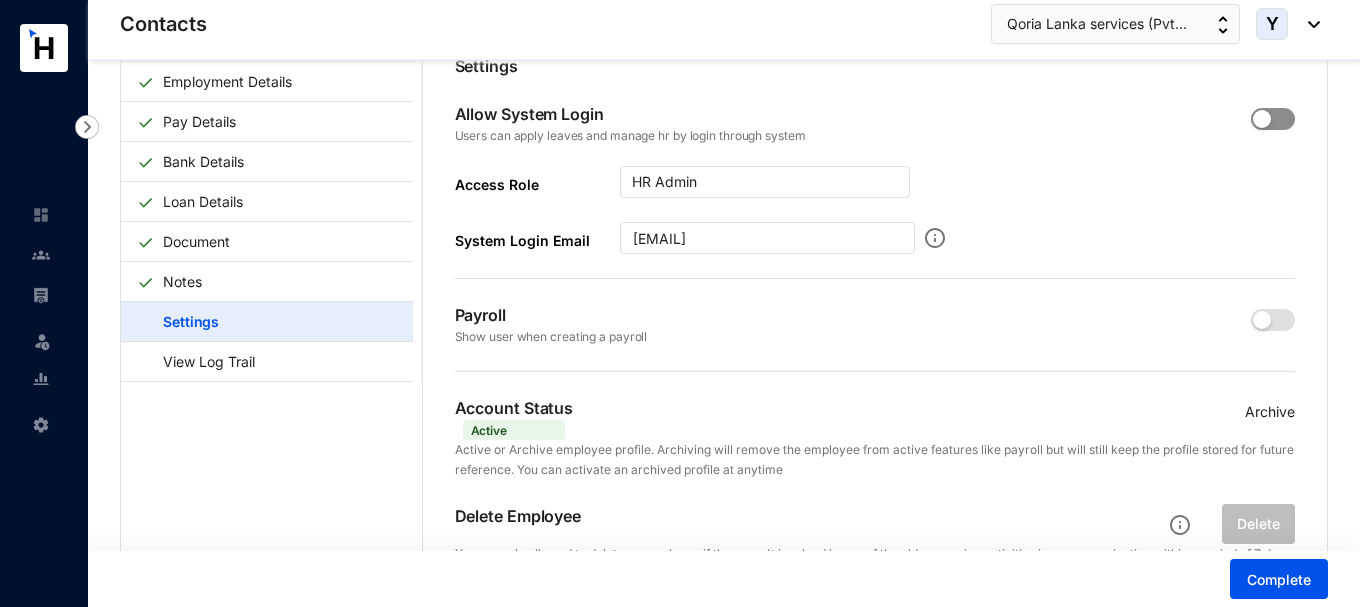 click at bounding box center [1273, 119] 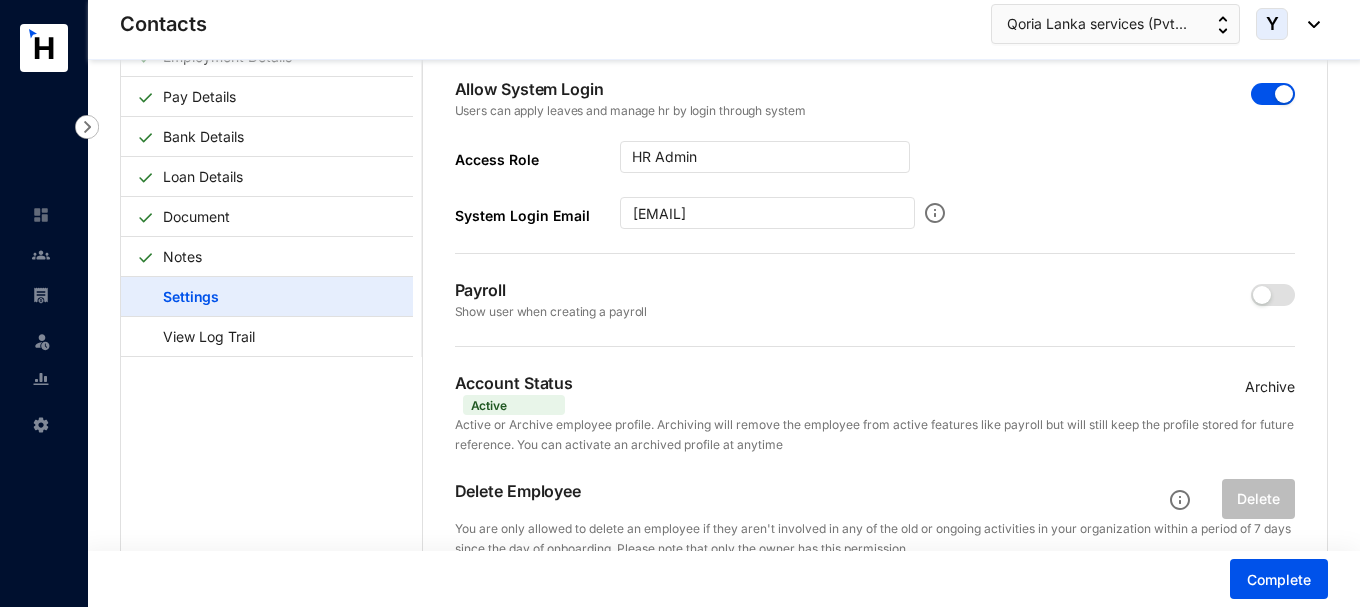 scroll, scrollTop: 49, scrollLeft: 0, axis: vertical 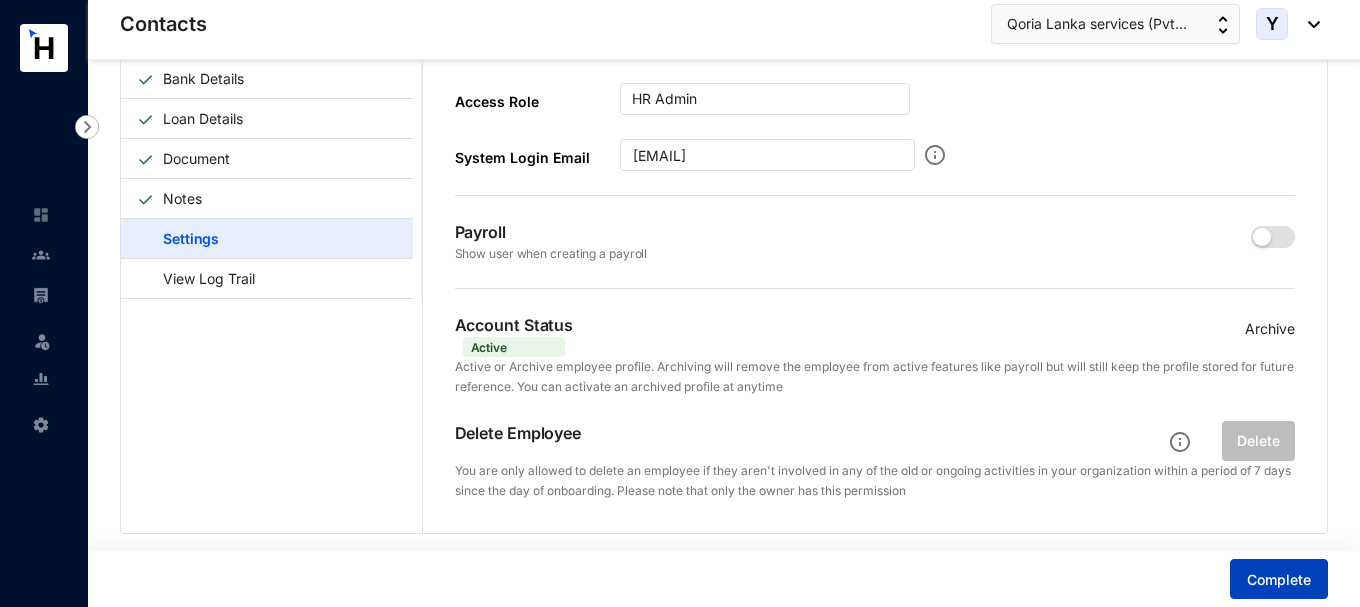 click on "Complete" at bounding box center [1279, 580] 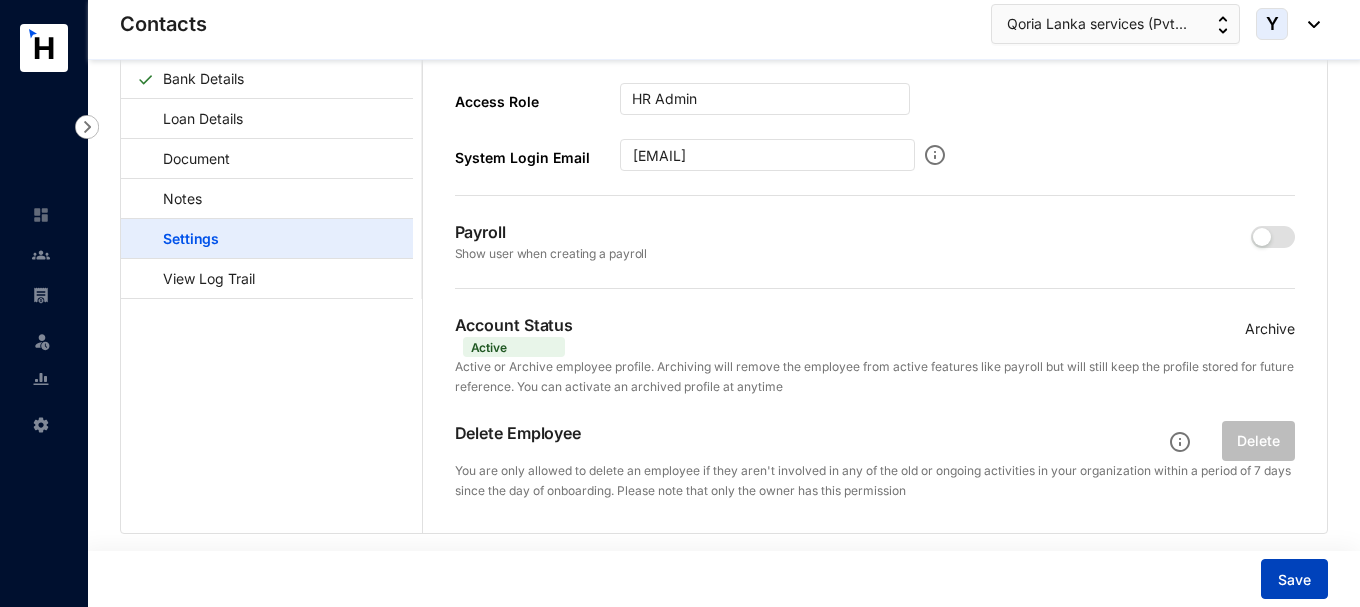 click on "Save" at bounding box center (1294, 580) 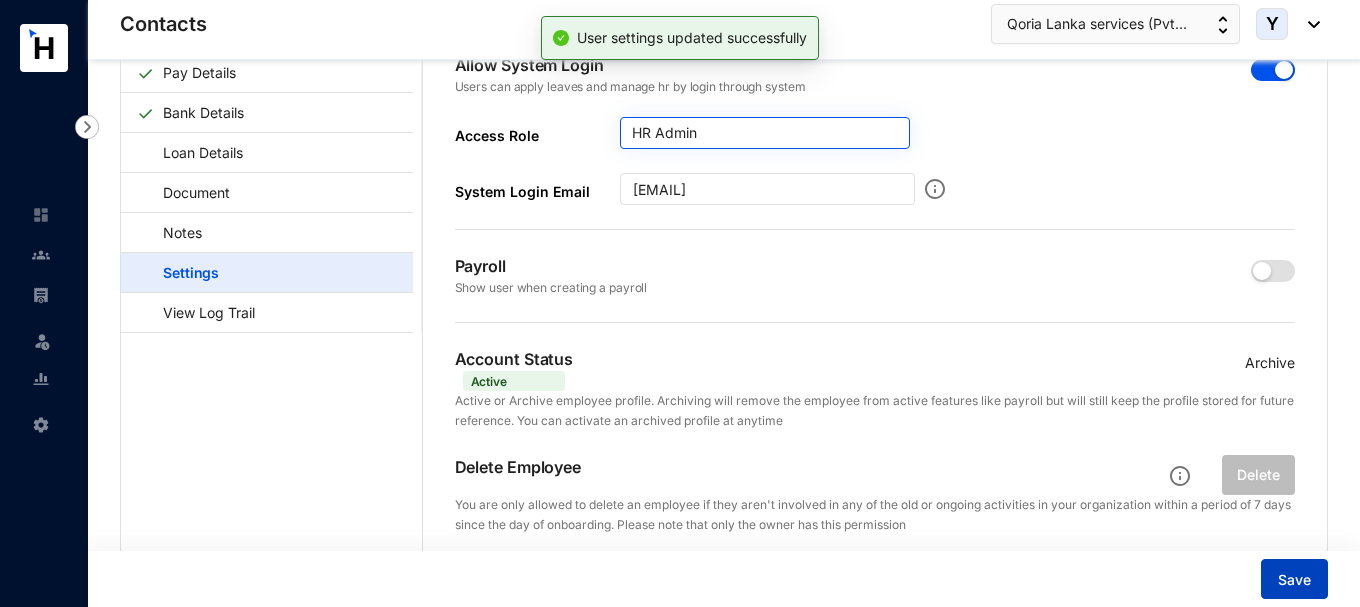 scroll, scrollTop: 0, scrollLeft: 0, axis: both 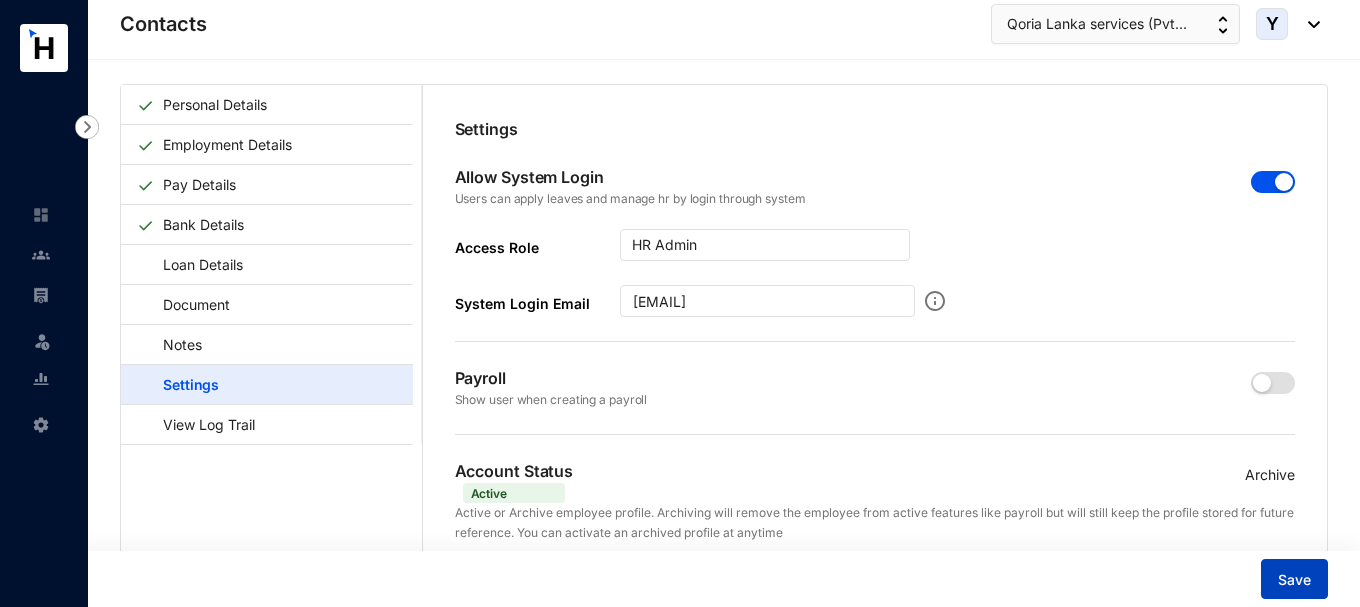 click on "Save" at bounding box center [1294, 579] 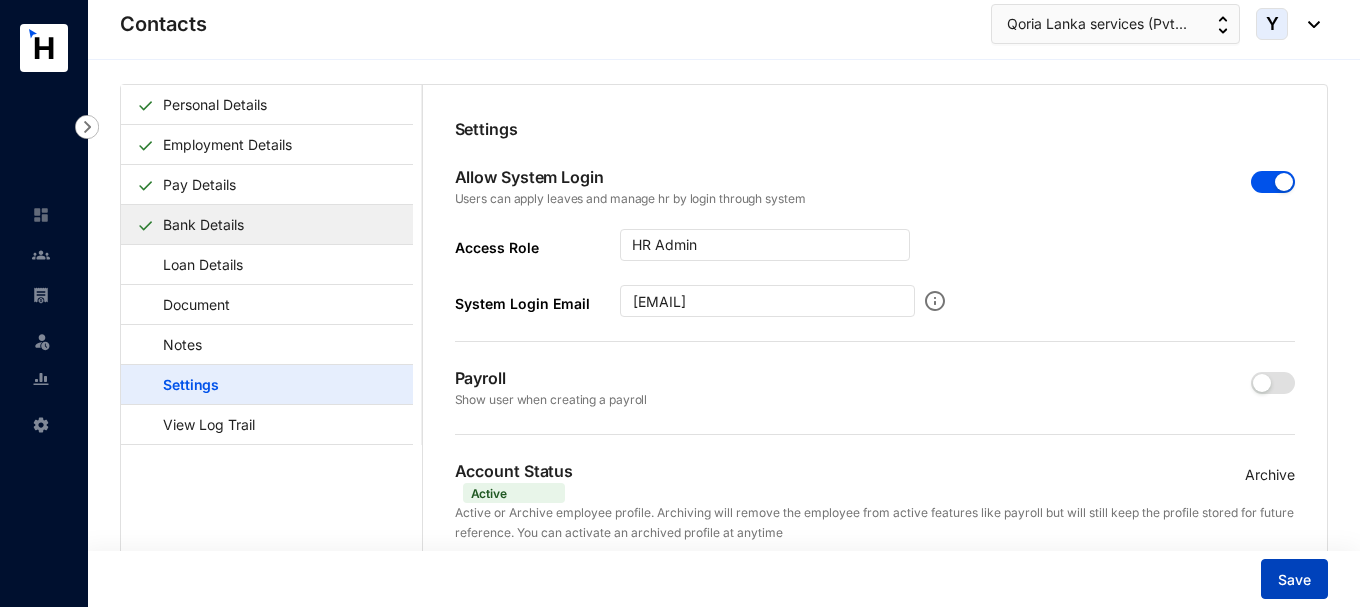 scroll, scrollTop: 0, scrollLeft: 0, axis: both 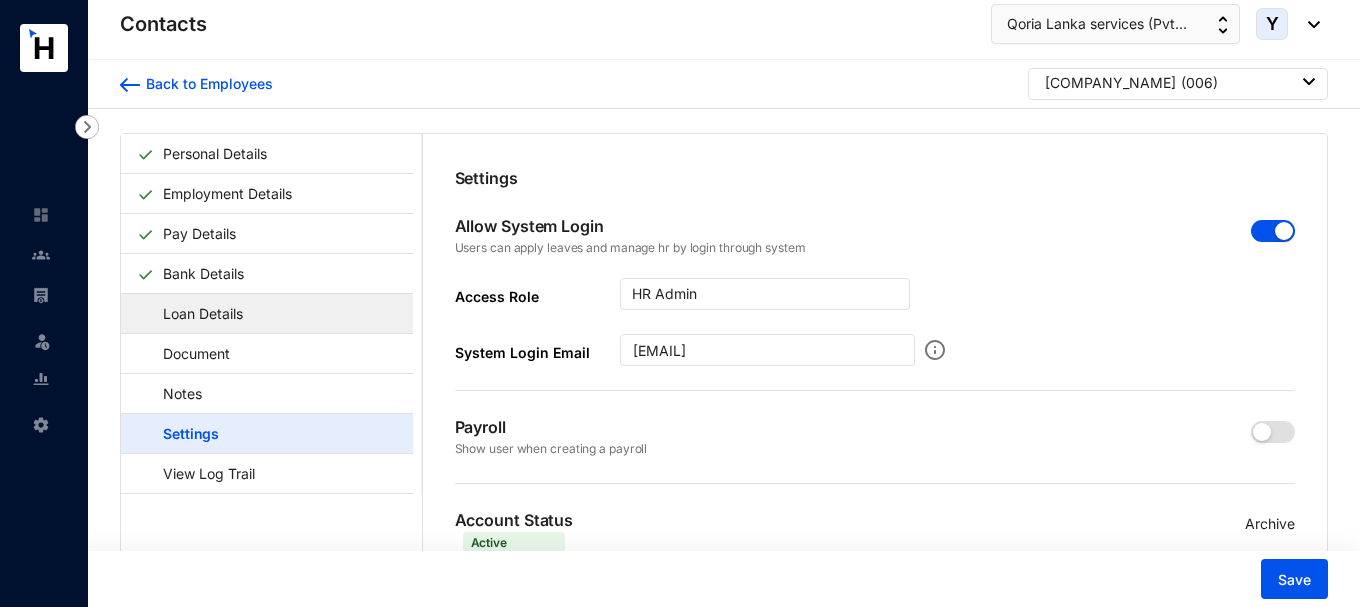 click on "Loan Details" at bounding box center (193, 313) 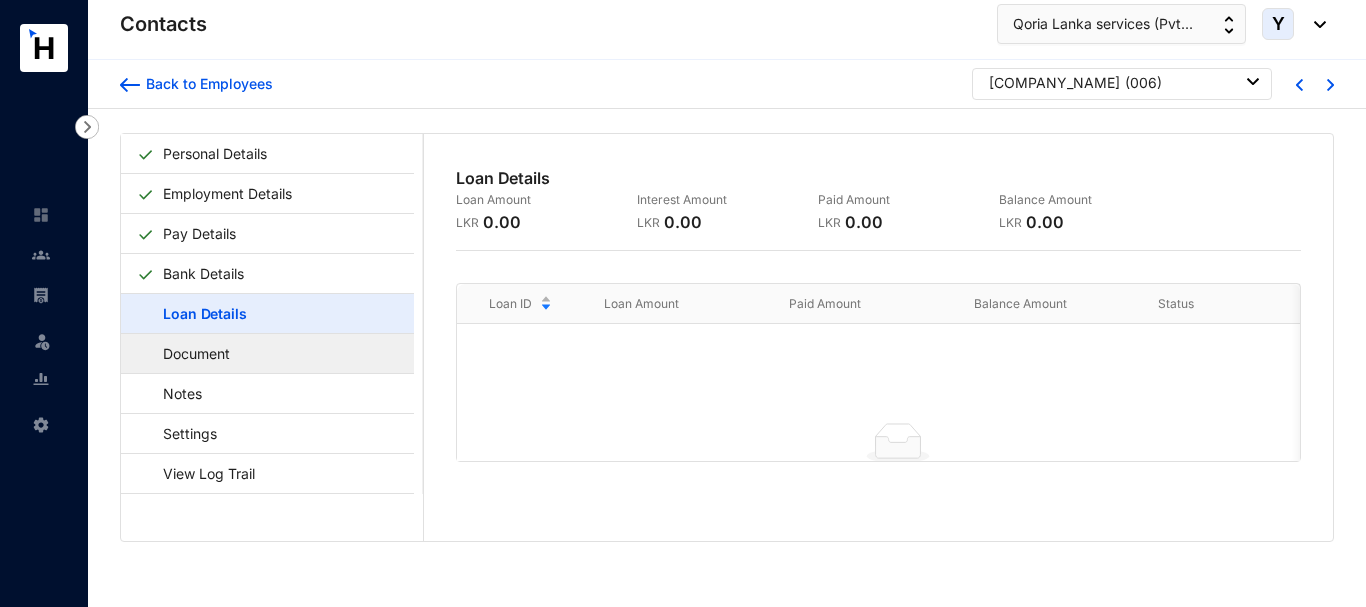 click on "Document" at bounding box center (187, 353) 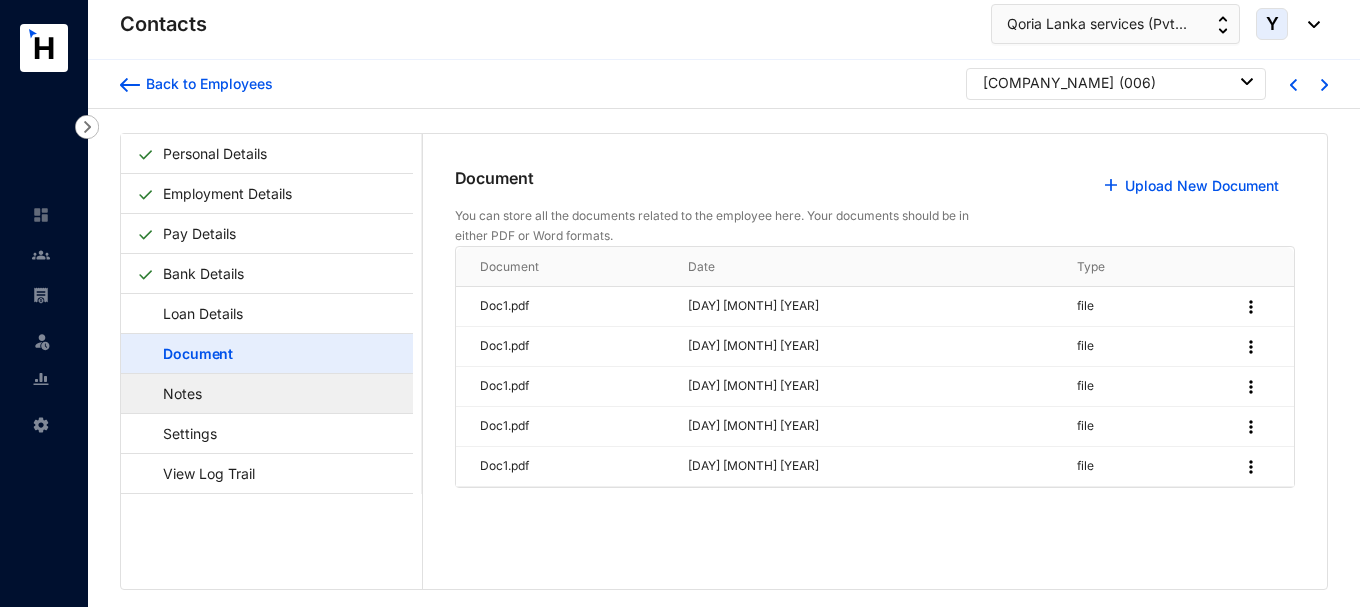 click on "Notes" at bounding box center [173, 393] 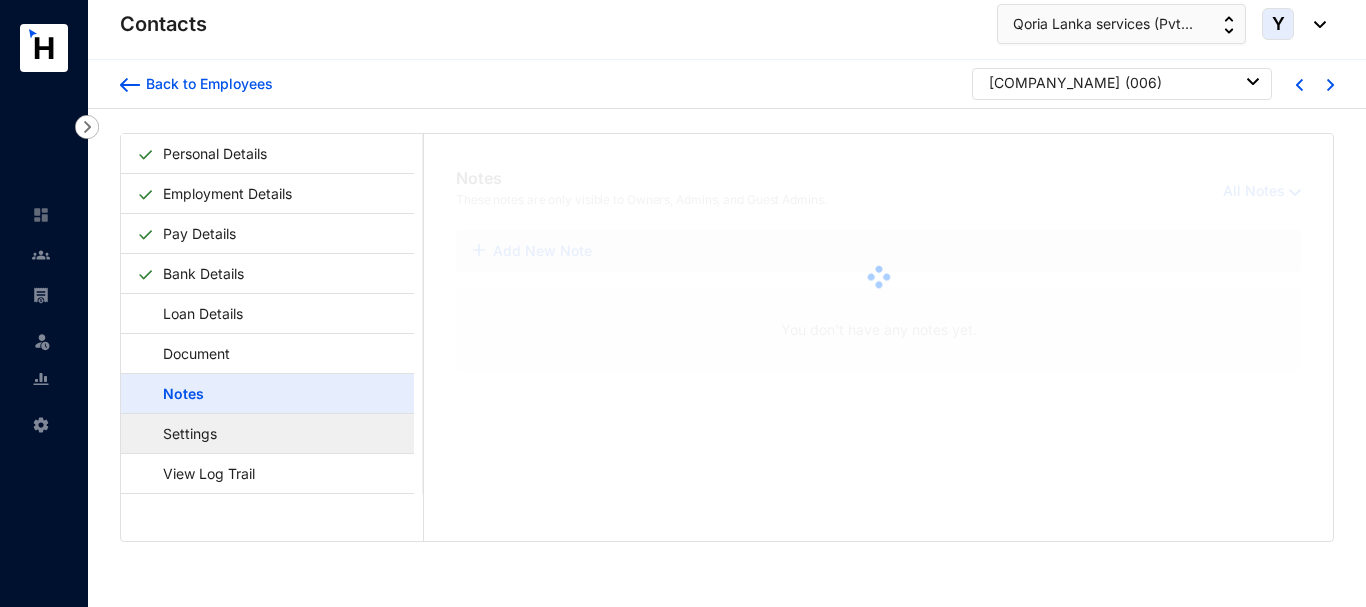 click on "Settings" at bounding box center (180, 433) 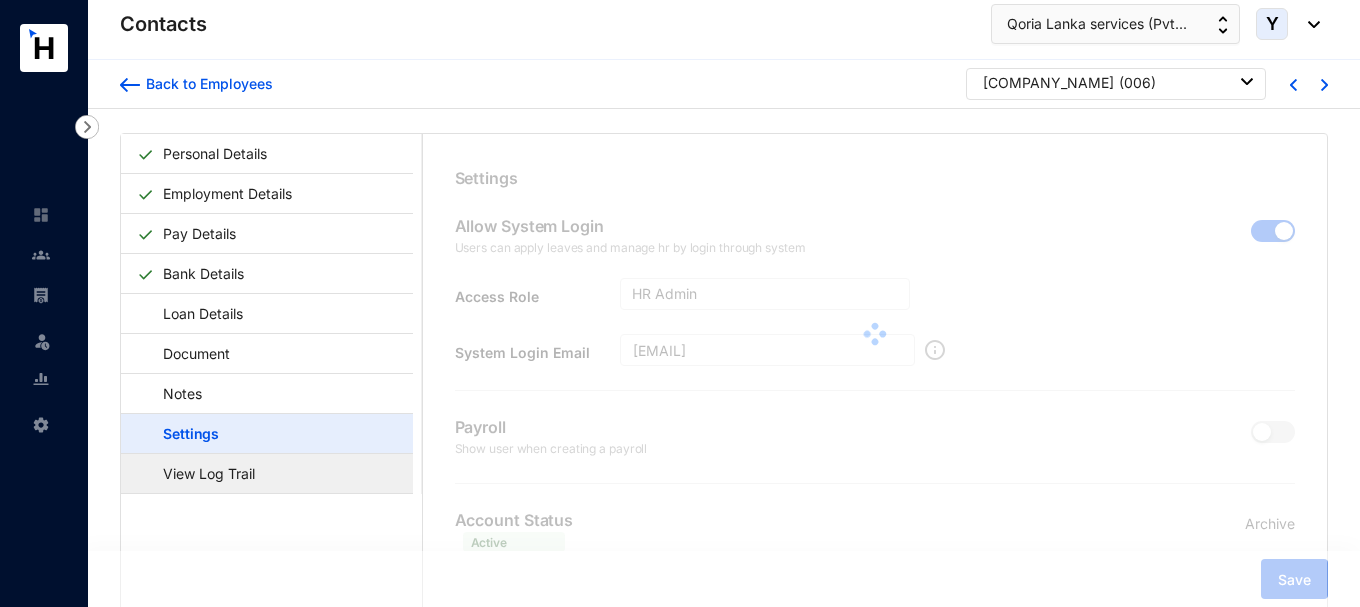 click on "View Log Trail" at bounding box center [199, 473] 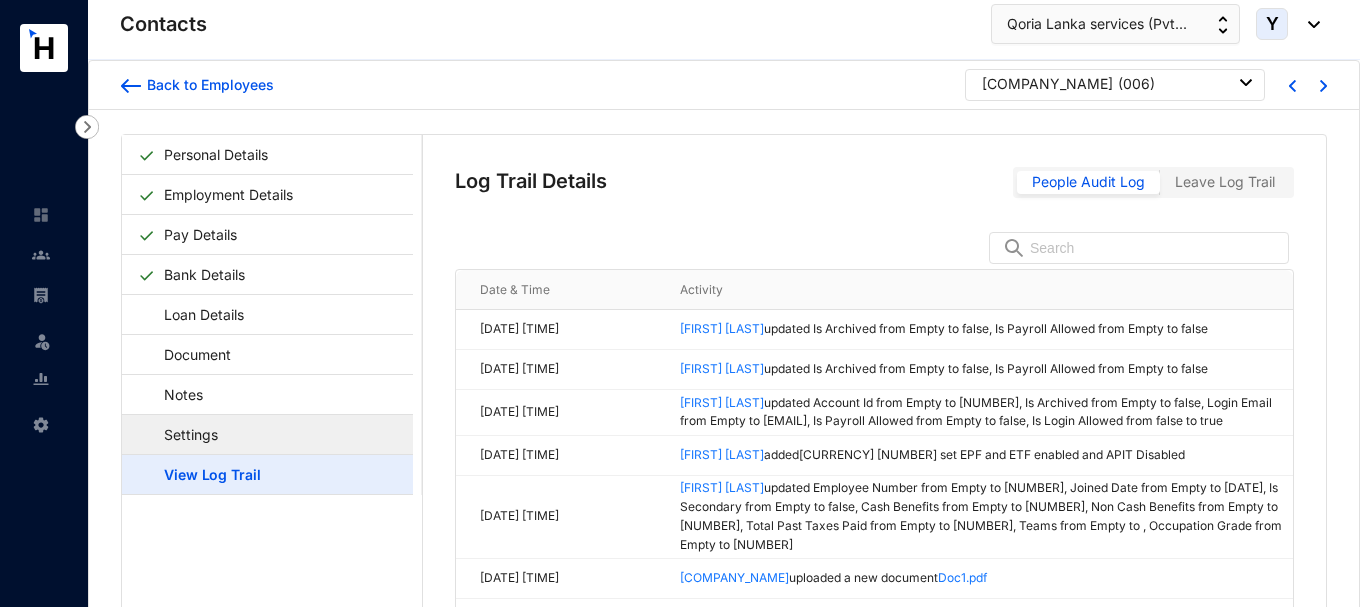 click on "Settings" at bounding box center (181, 434) 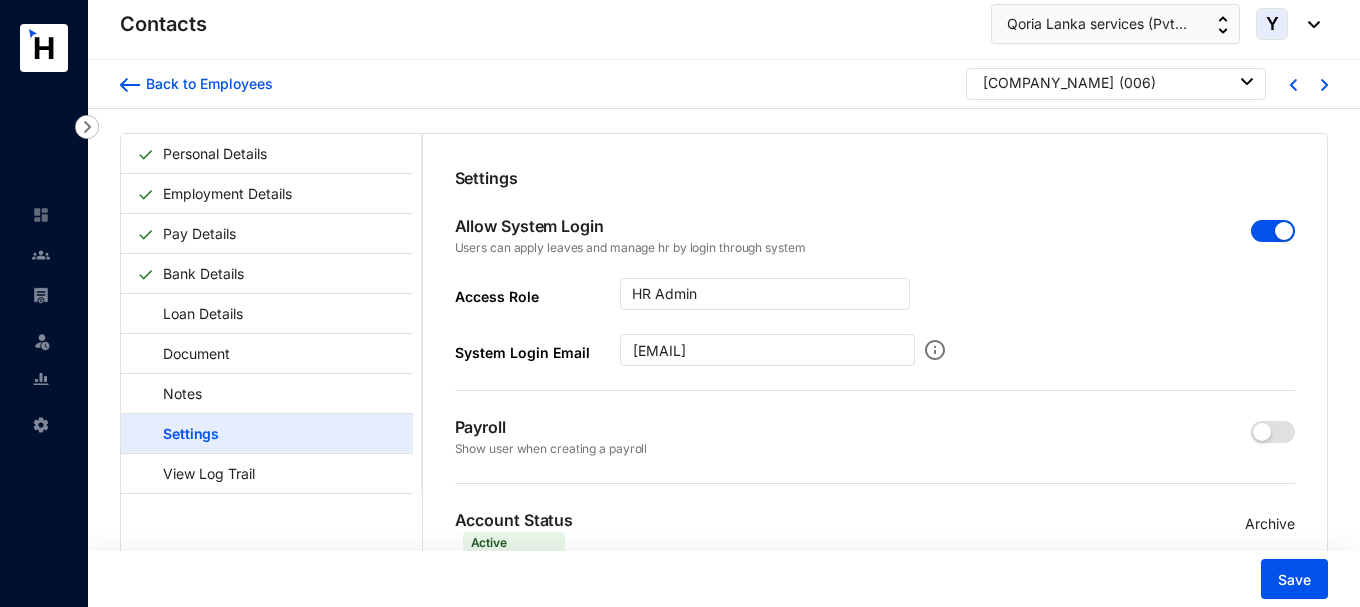 scroll, scrollTop: 49, scrollLeft: 0, axis: vertical 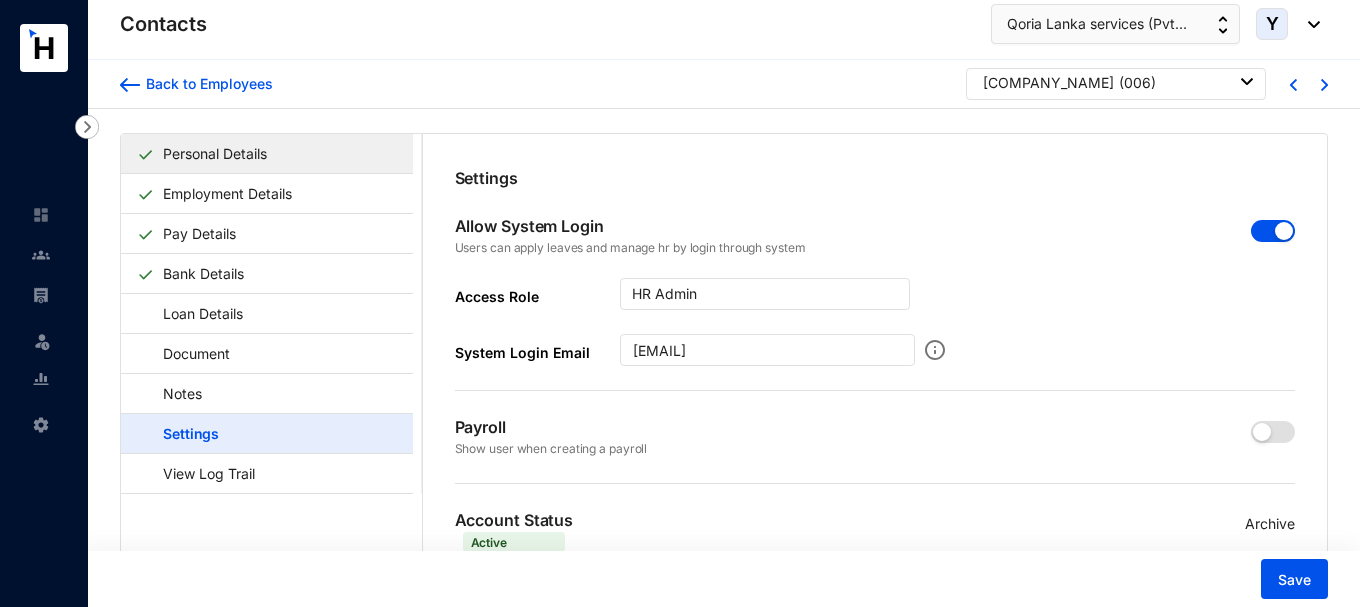 click on "Personal Details" at bounding box center (215, 153) 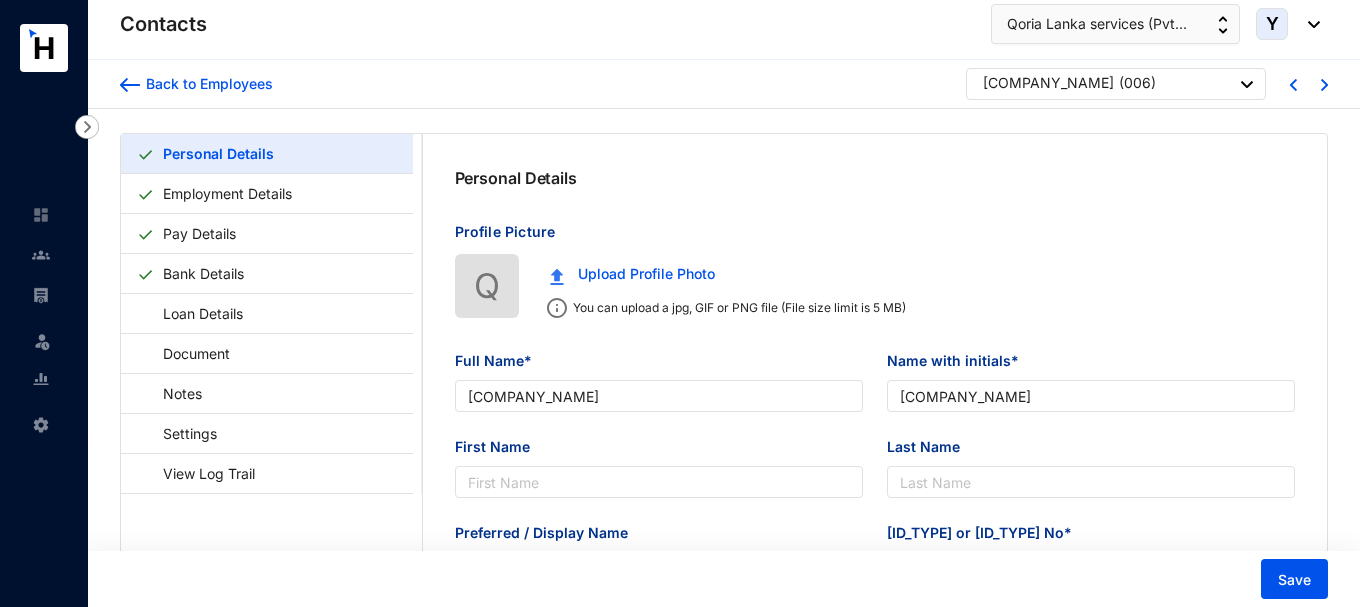 type on "1999-08-28" 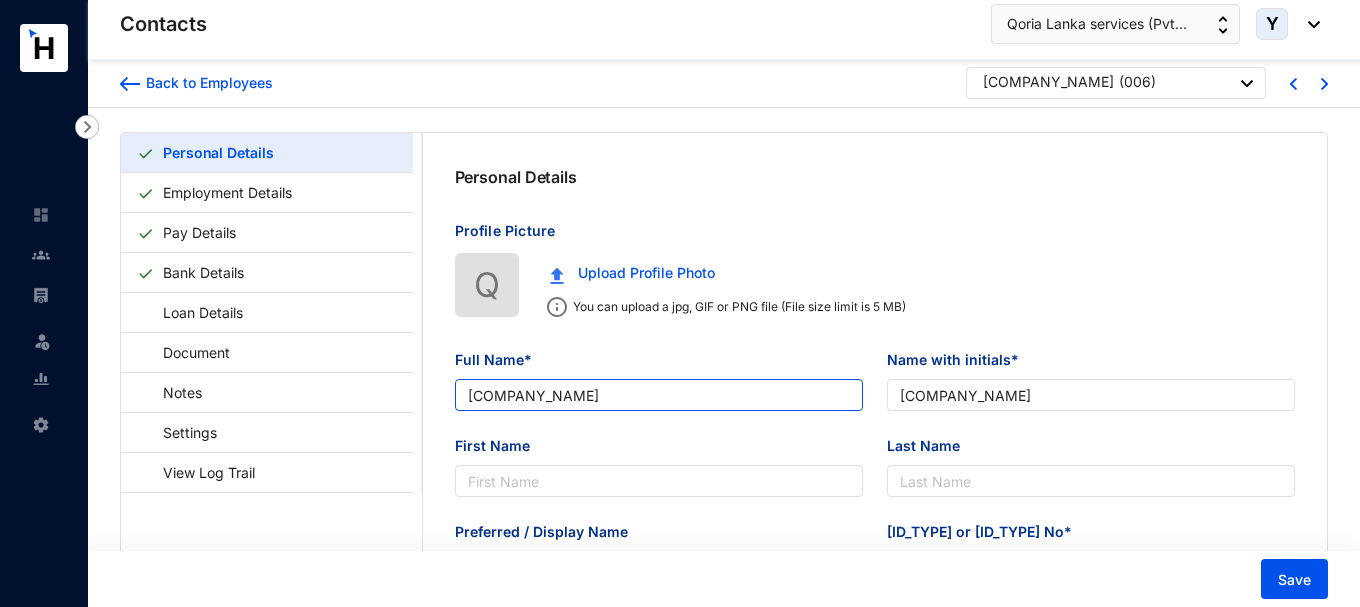 scroll, scrollTop: 0, scrollLeft: 0, axis: both 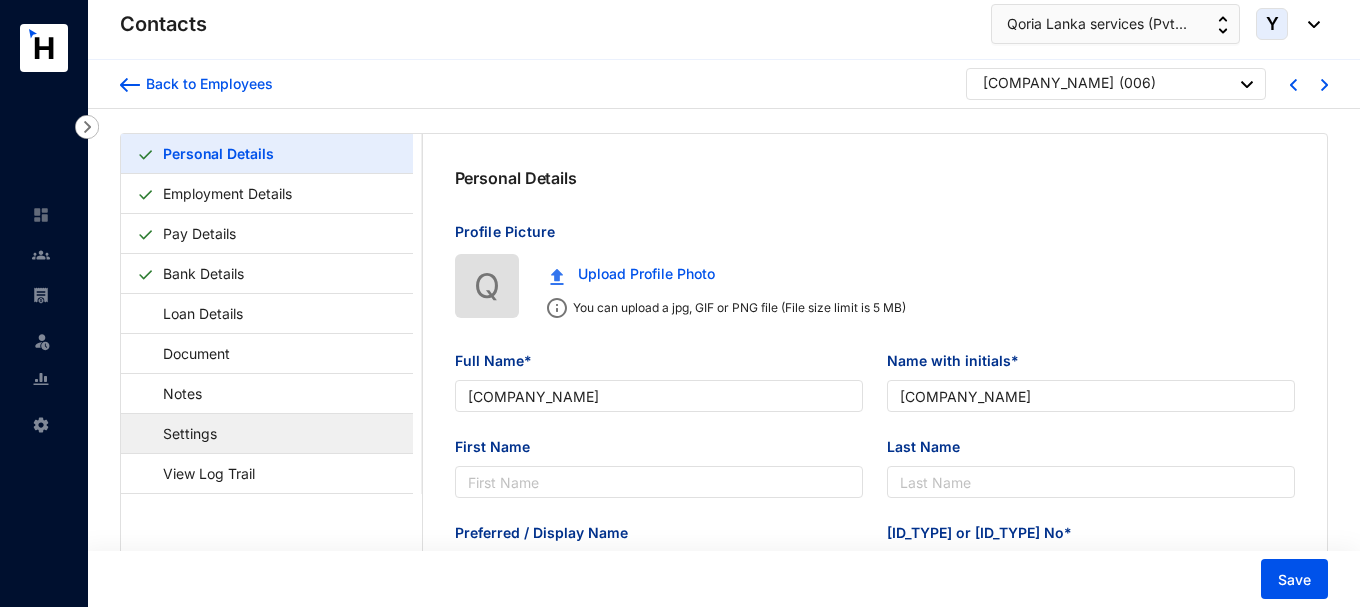 click on "Settings" at bounding box center [180, 433] 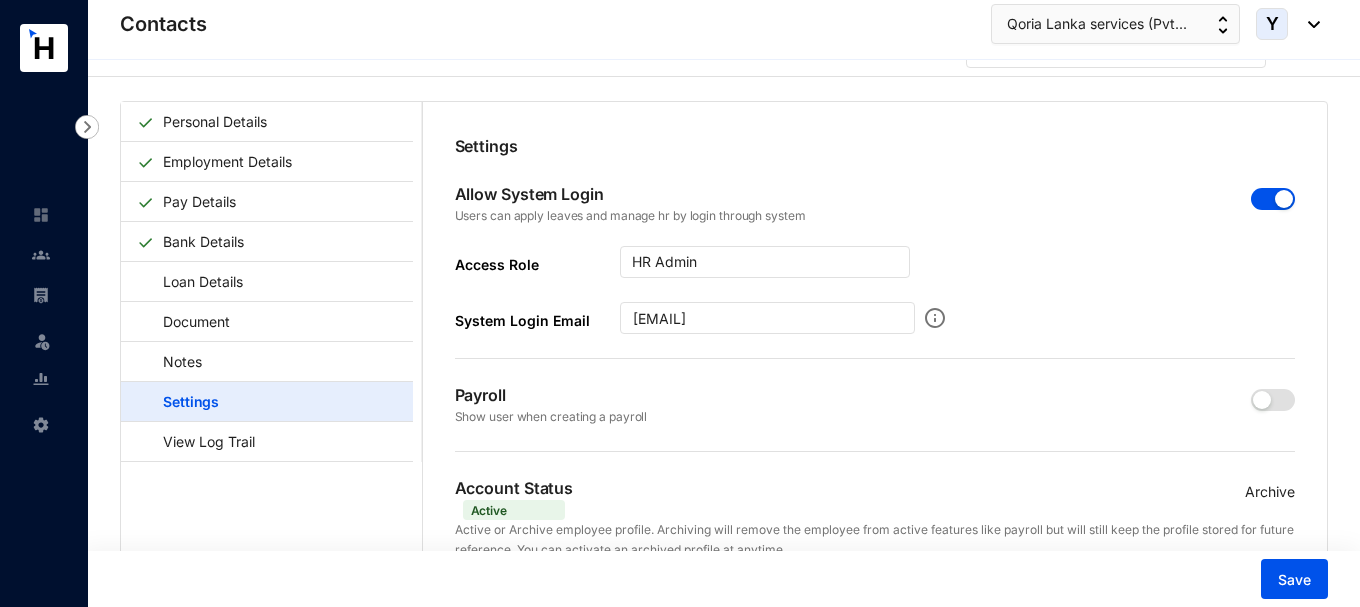 scroll, scrollTop: 49, scrollLeft: 0, axis: vertical 